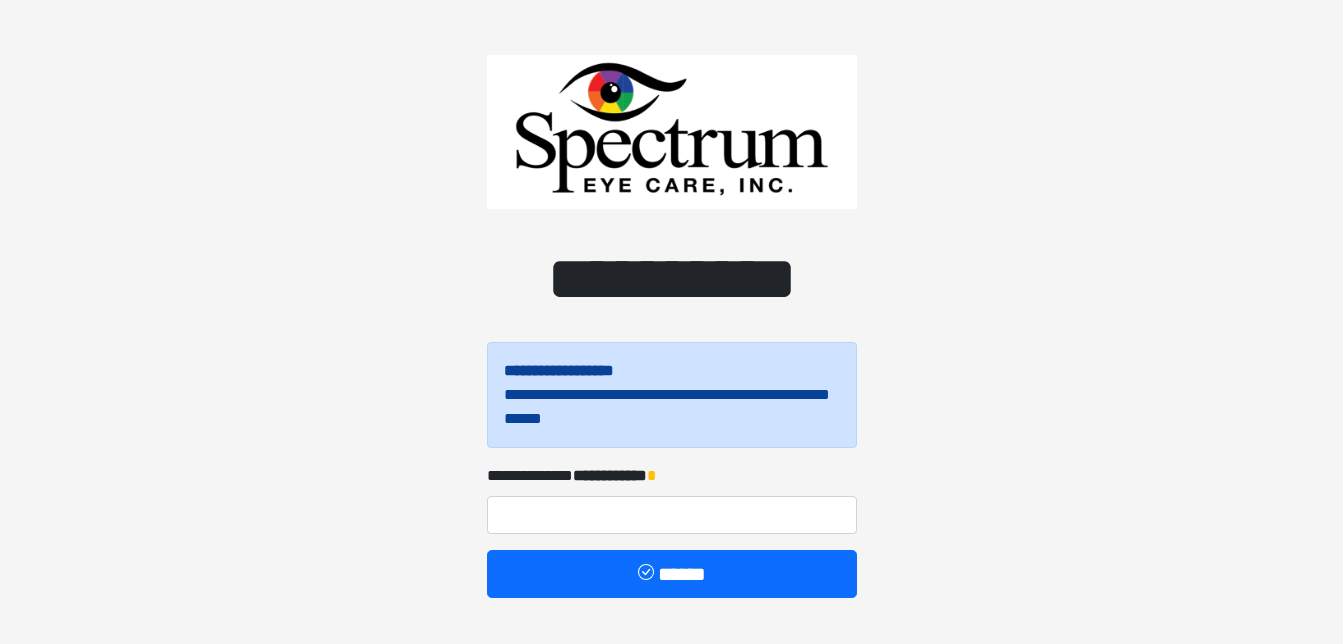 scroll, scrollTop: 0, scrollLeft: 0, axis: both 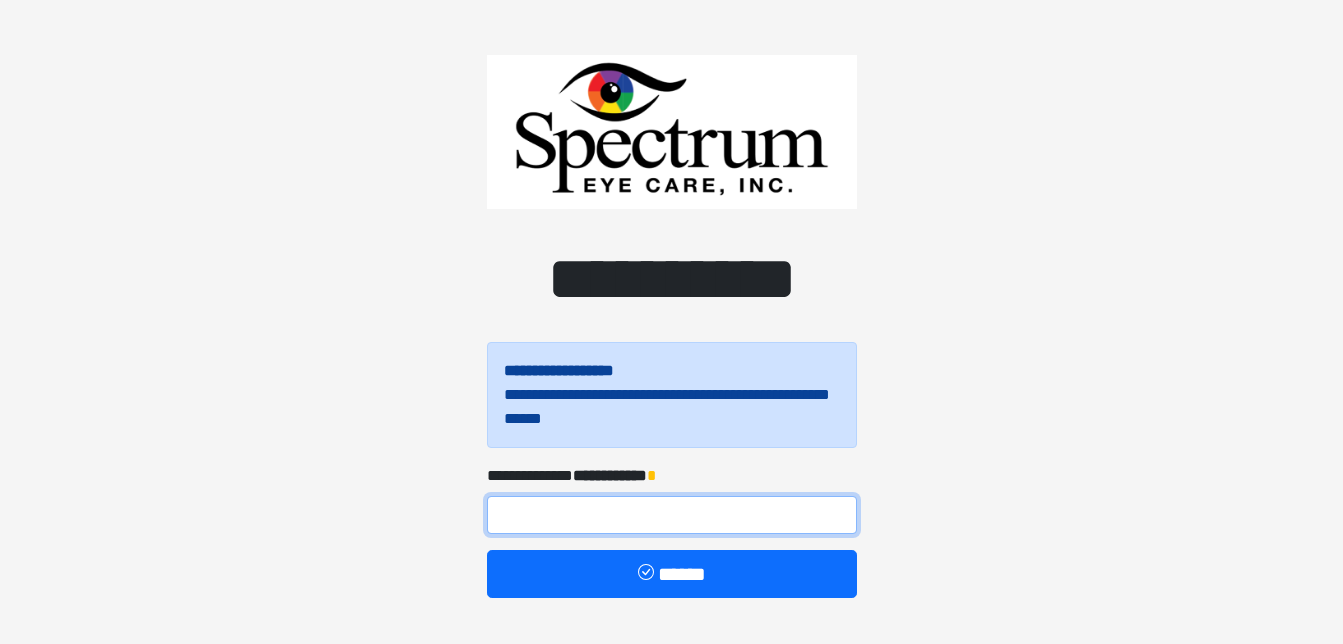 click at bounding box center [672, 515] 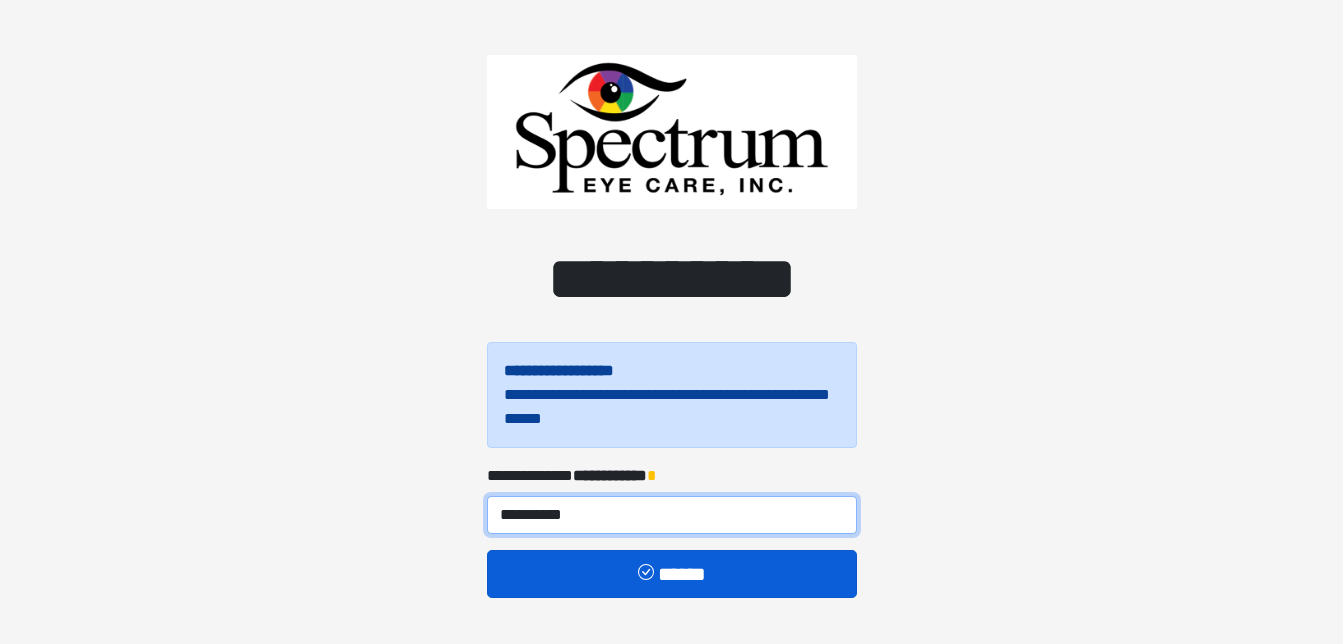 type on "**********" 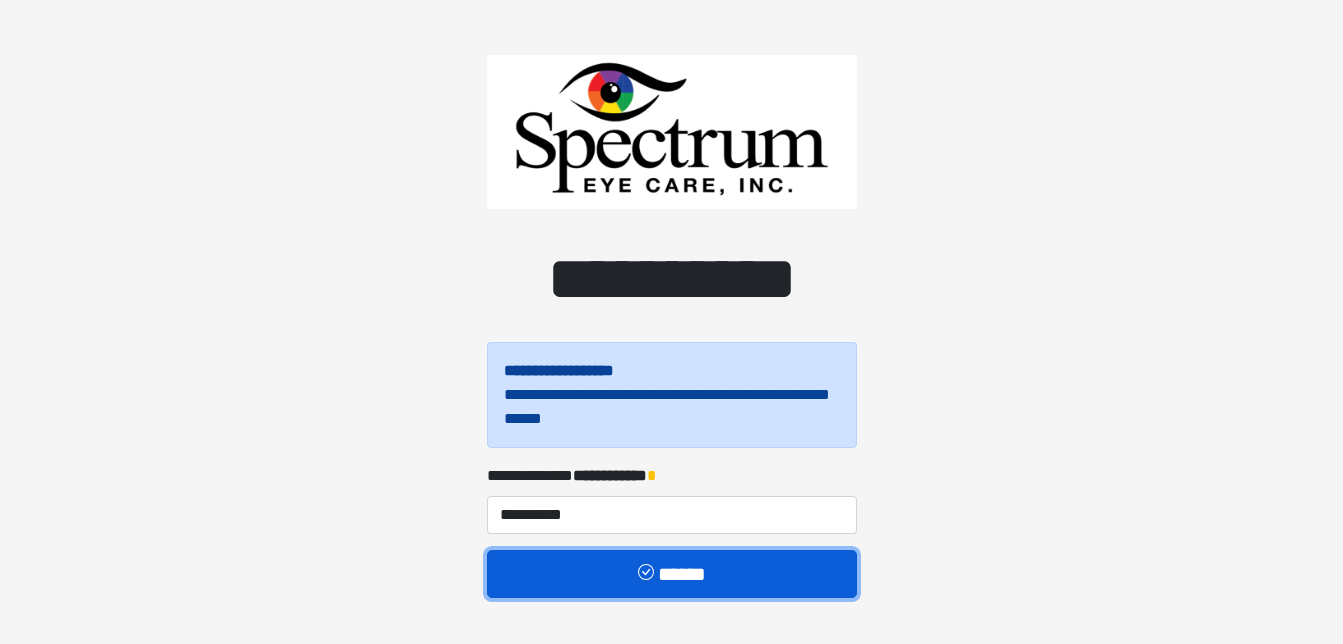click on "******" at bounding box center (672, 574) 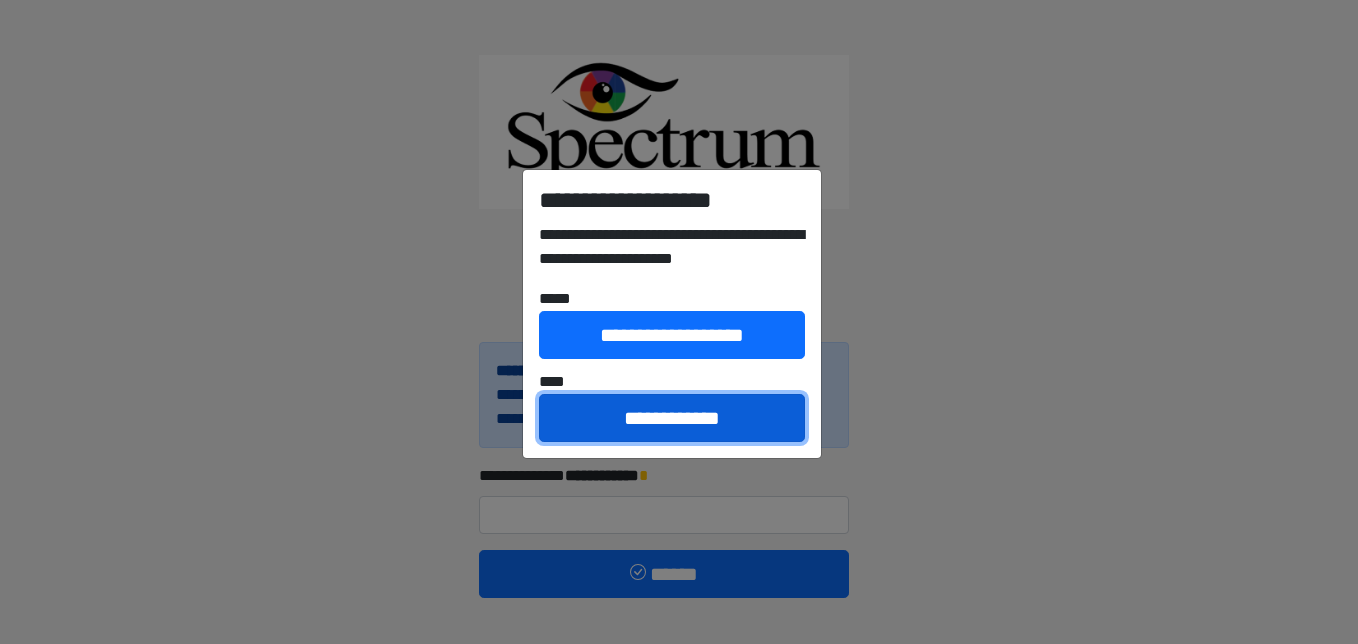 click on "**********" at bounding box center [672, 418] 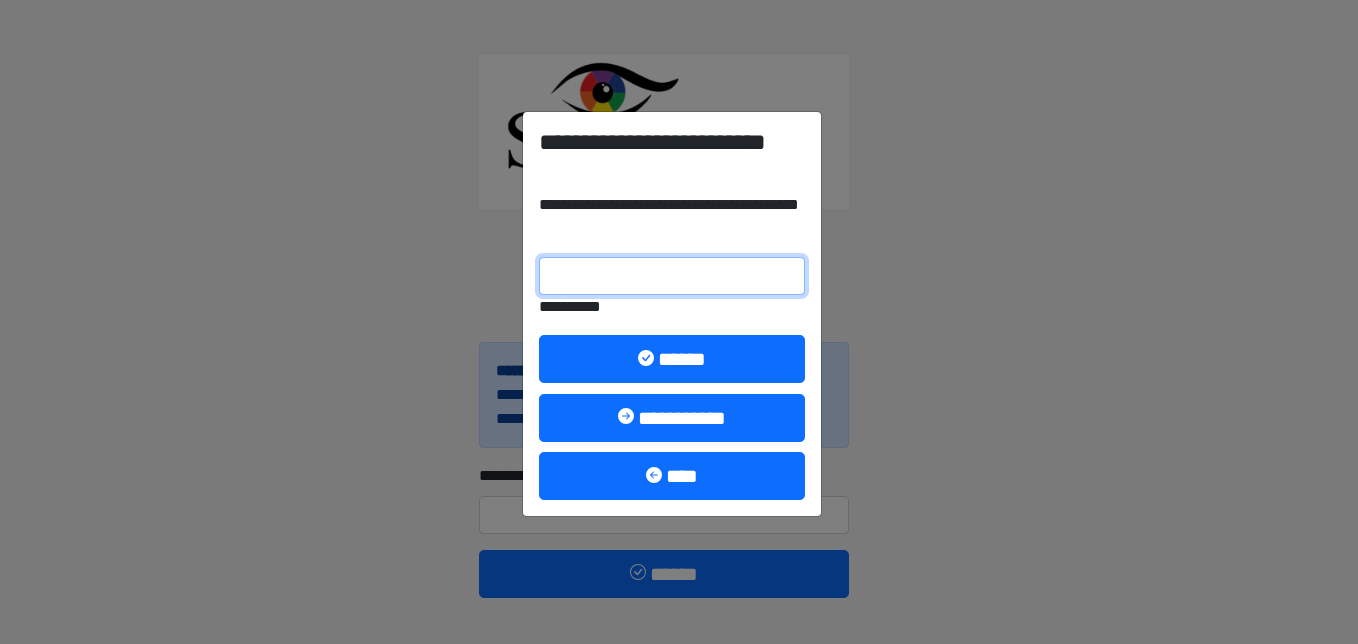 click on "**********" at bounding box center [672, 276] 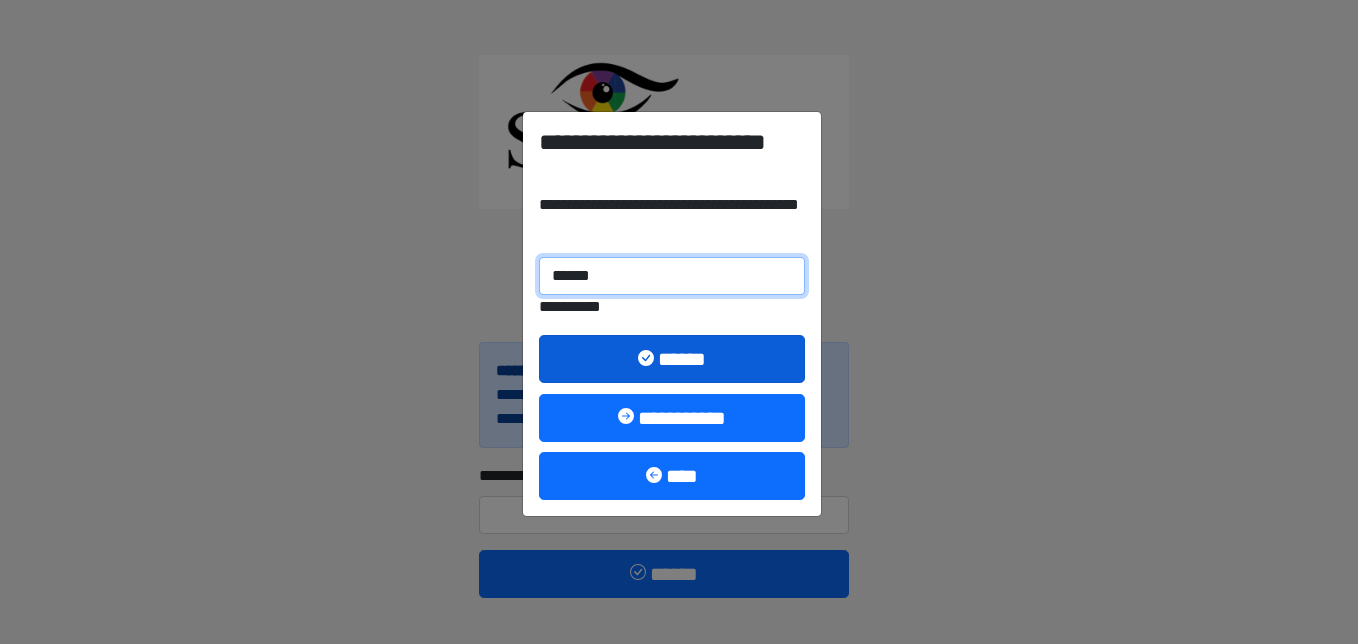 type on "******" 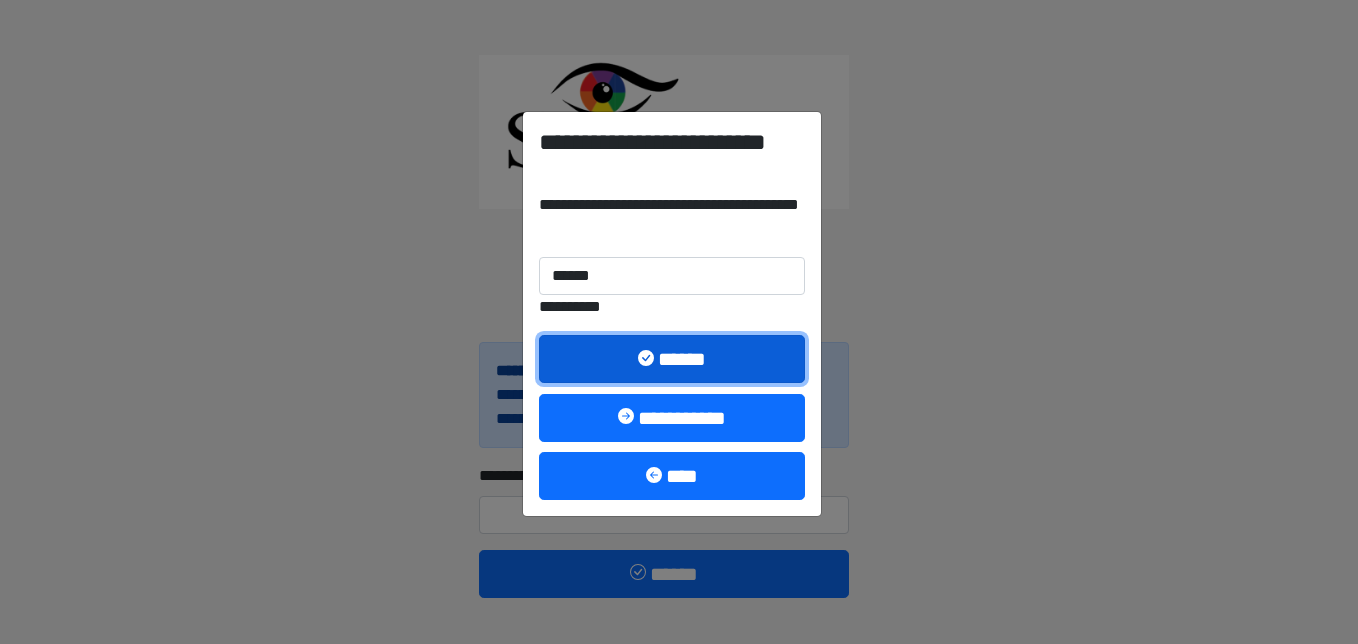 click on "******" at bounding box center [672, 359] 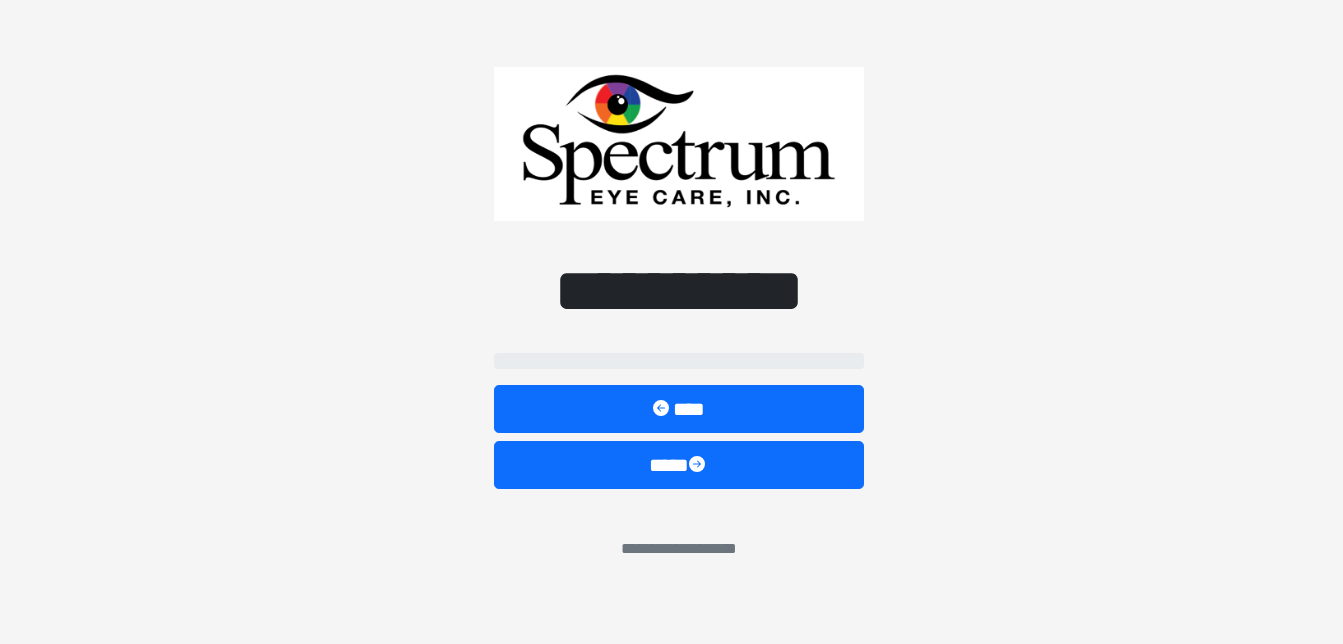 select on "**" 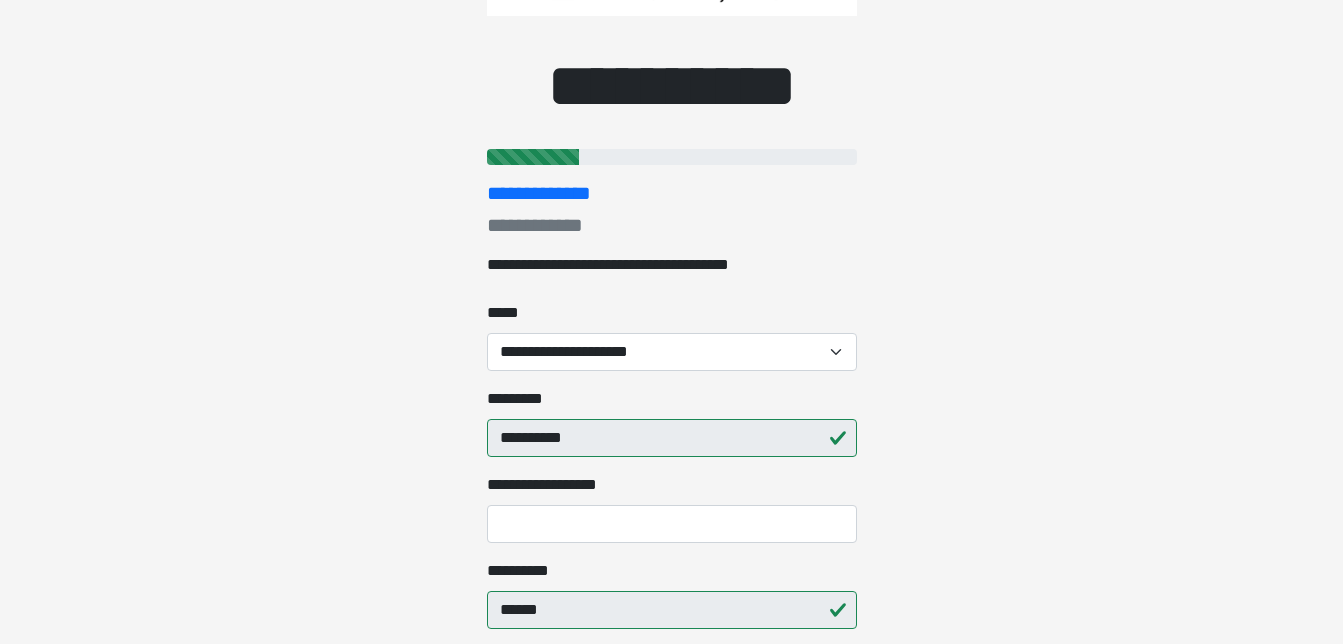 scroll, scrollTop: 200, scrollLeft: 0, axis: vertical 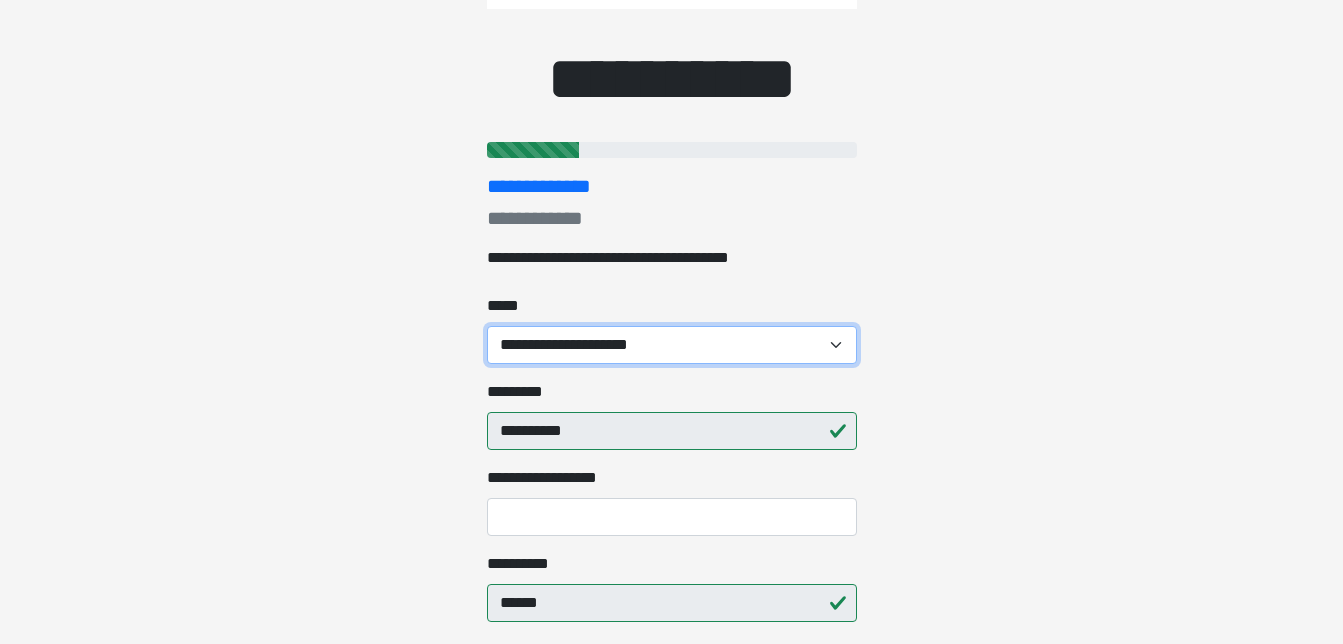 click on "**********" at bounding box center (672, 345) 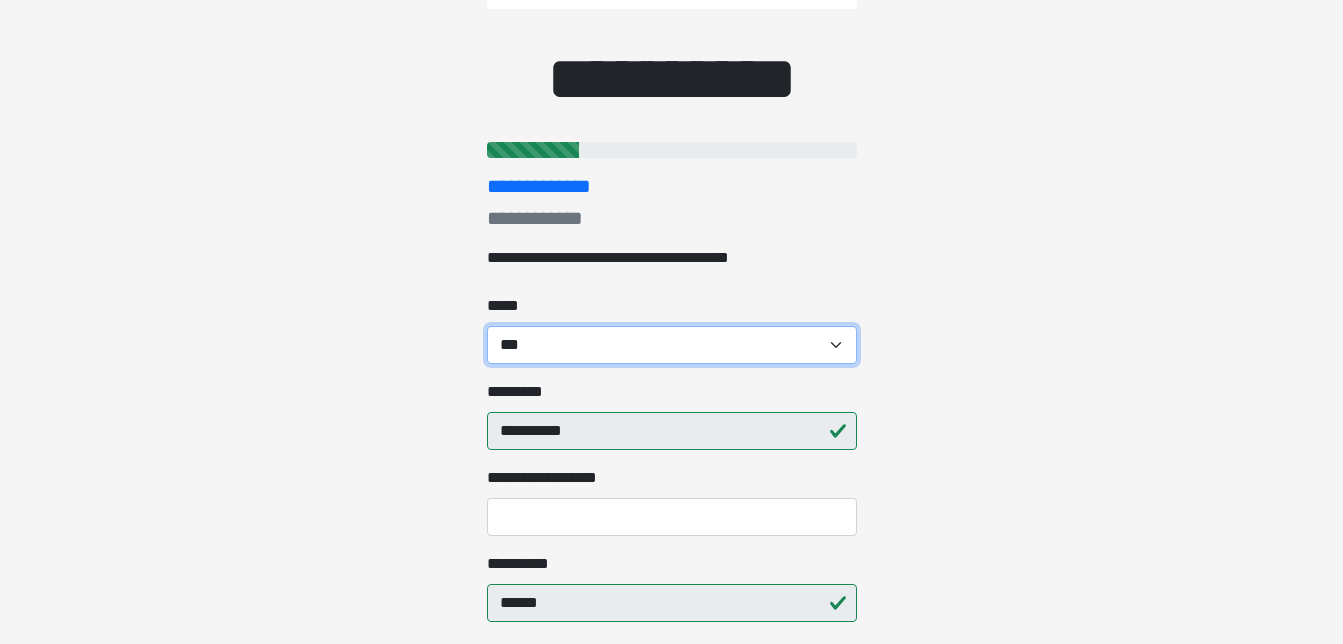 click on "**********" at bounding box center [672, 345] 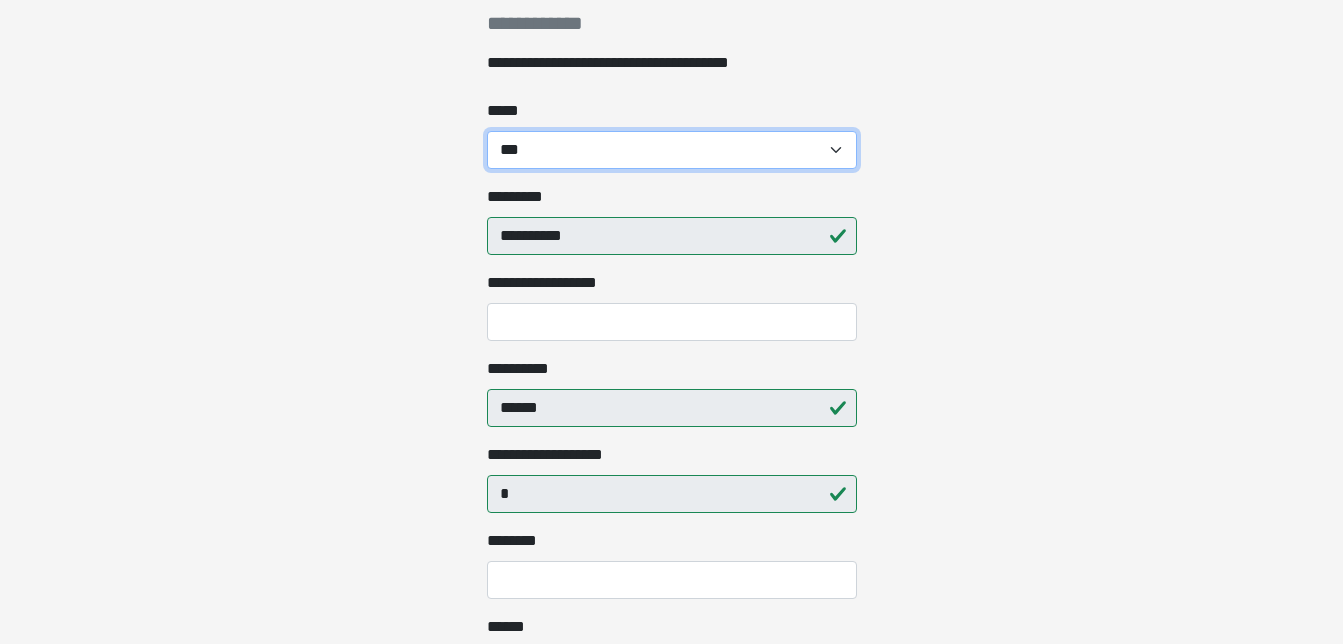 scroll, scrollTop: 400, scrollLeft: 0, axis: vertical 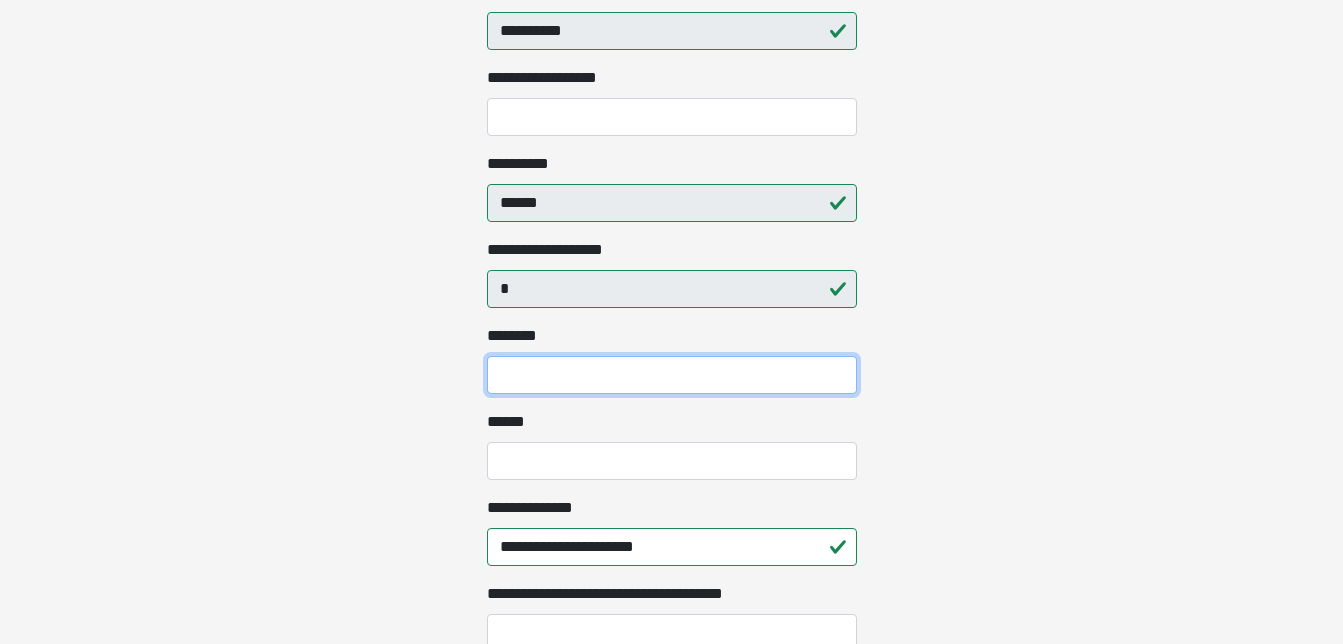 click on "********" at bounding box center [672, 375] 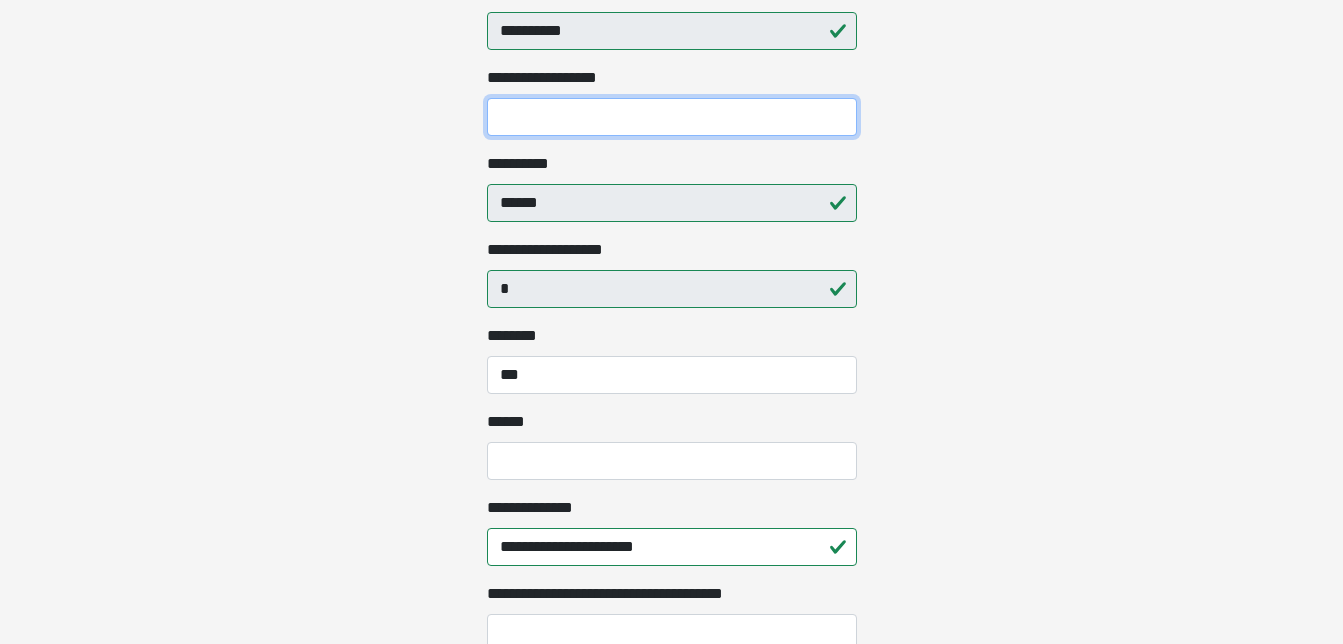 type on "**********" 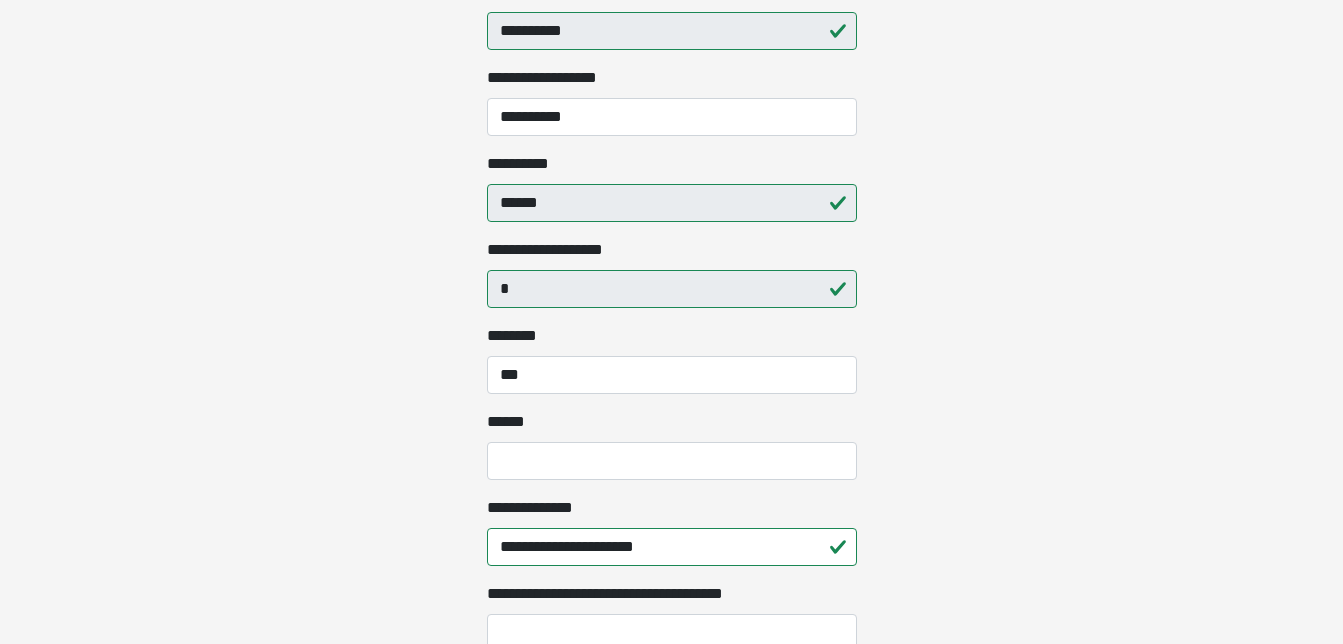 type on "*******" 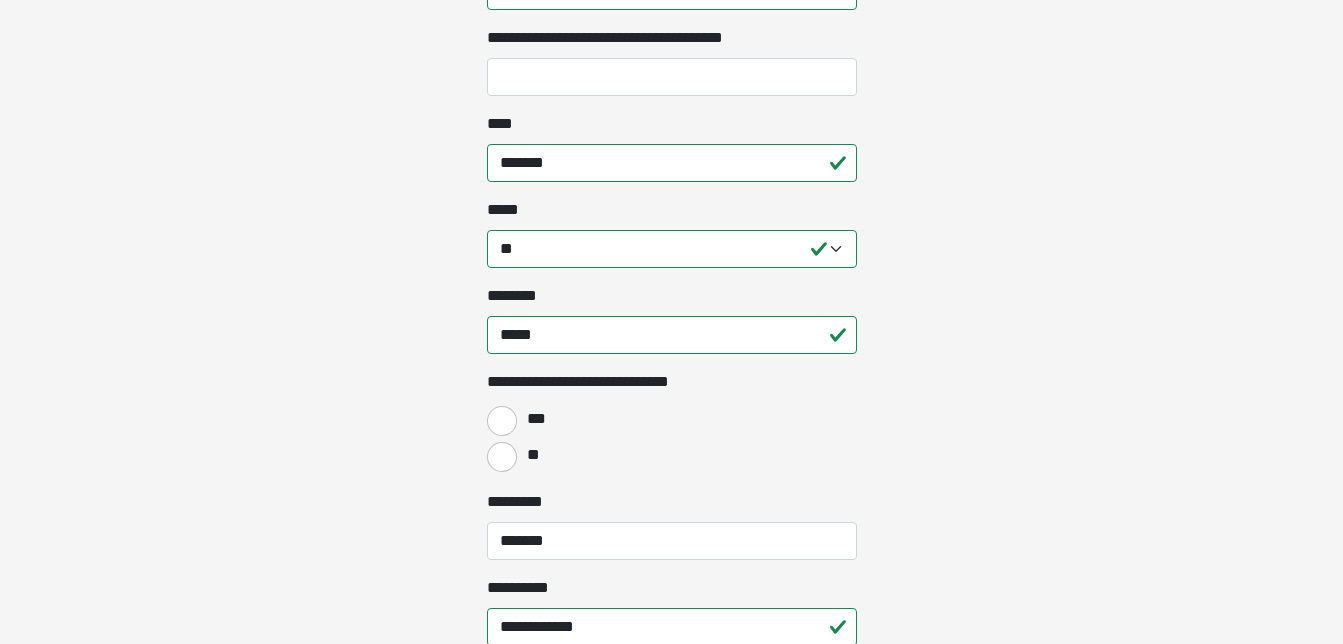 scroll, scrollTop: 1160, scrollLeft: 0, axis: vertical 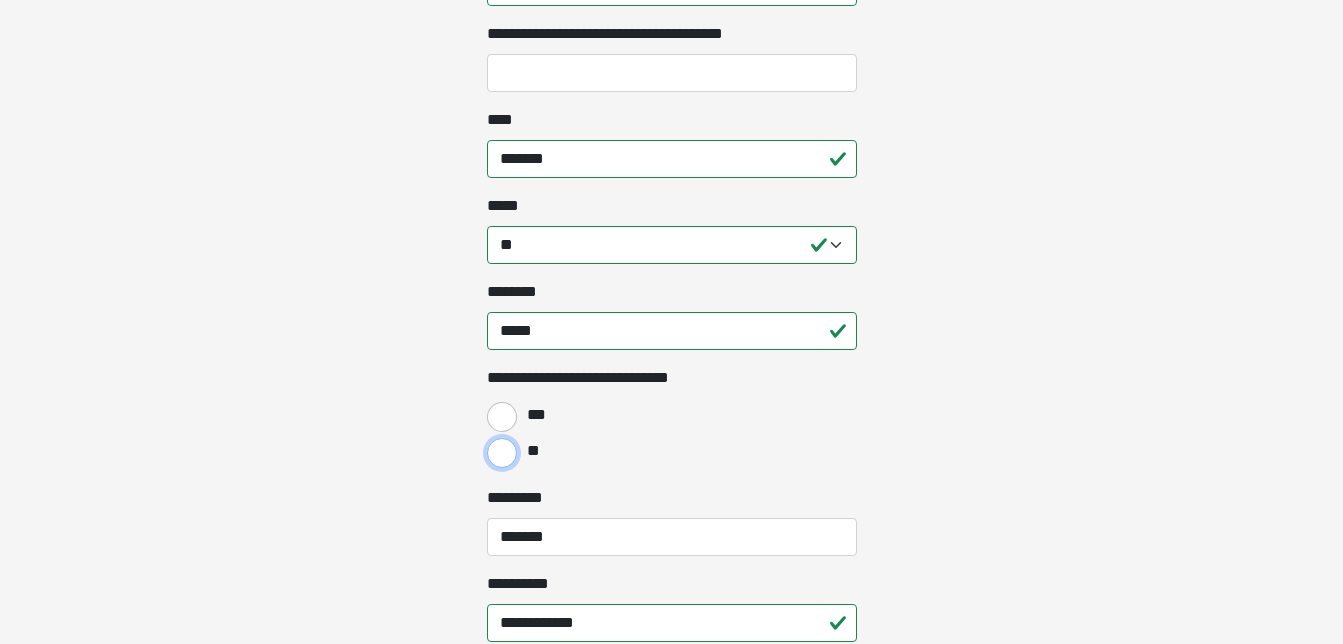 click on "**" at bounding box center (502, 453) 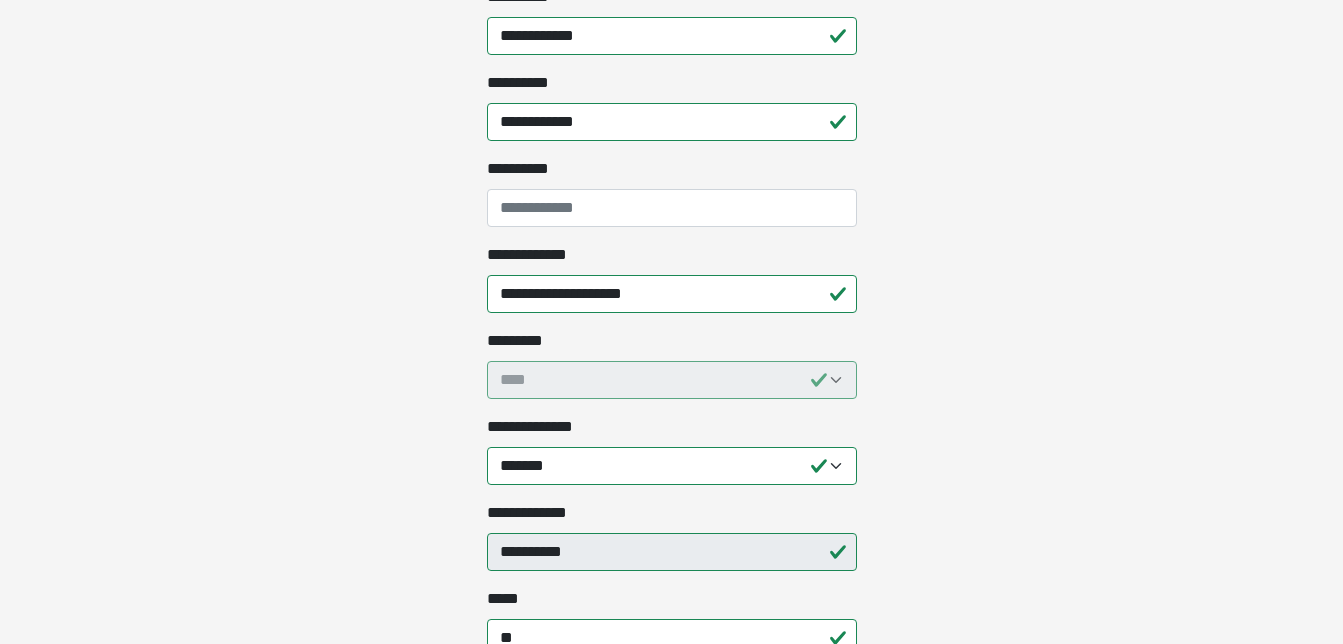 scroll, scrollTop: 1760, scrollLeft: 0, axis: vertical 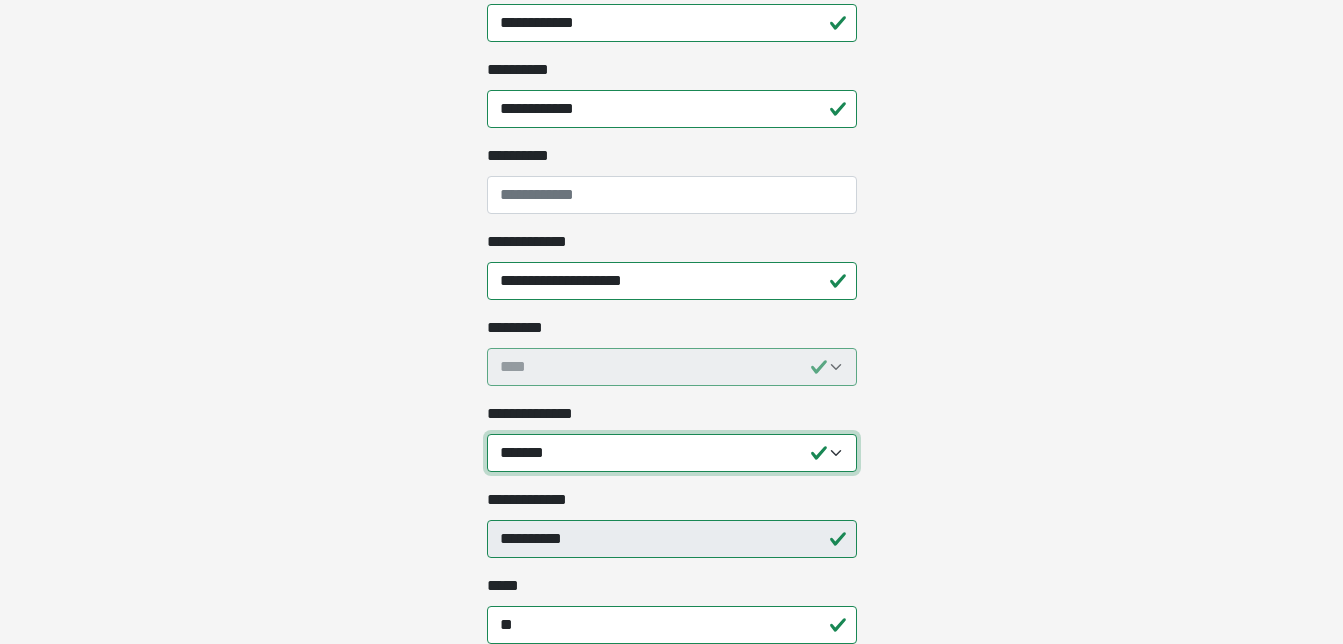 drag, startPoint x: 735, startPoint y: 457, endPoint x: 857, endPoint y: 454, distance: 122.03688 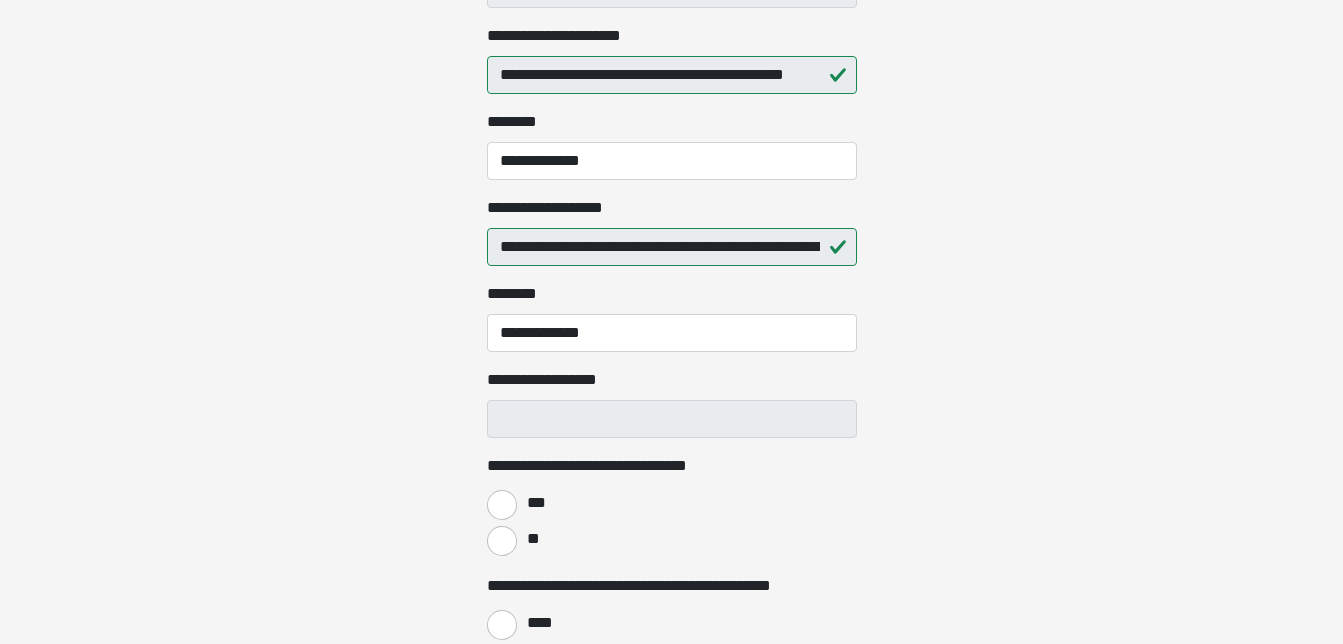 scroll, scrollTop: 3800, scrollLeft: 0, axis: vertical 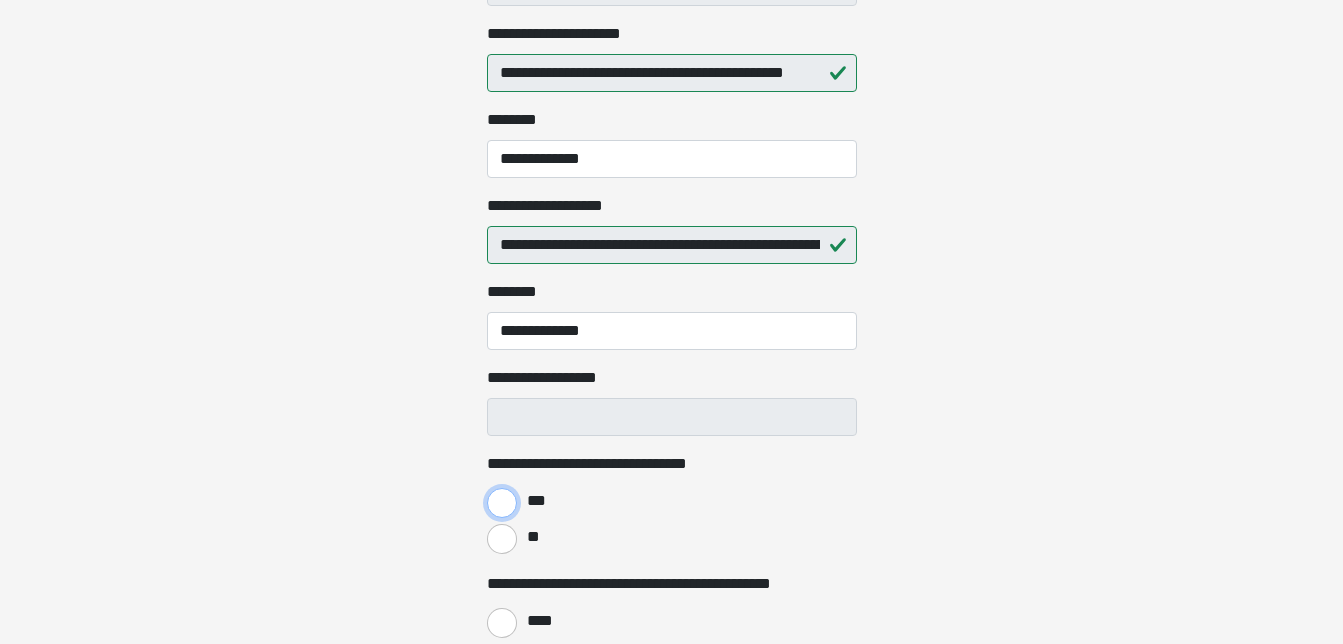 click on "***" at bounding box center [502, 503] 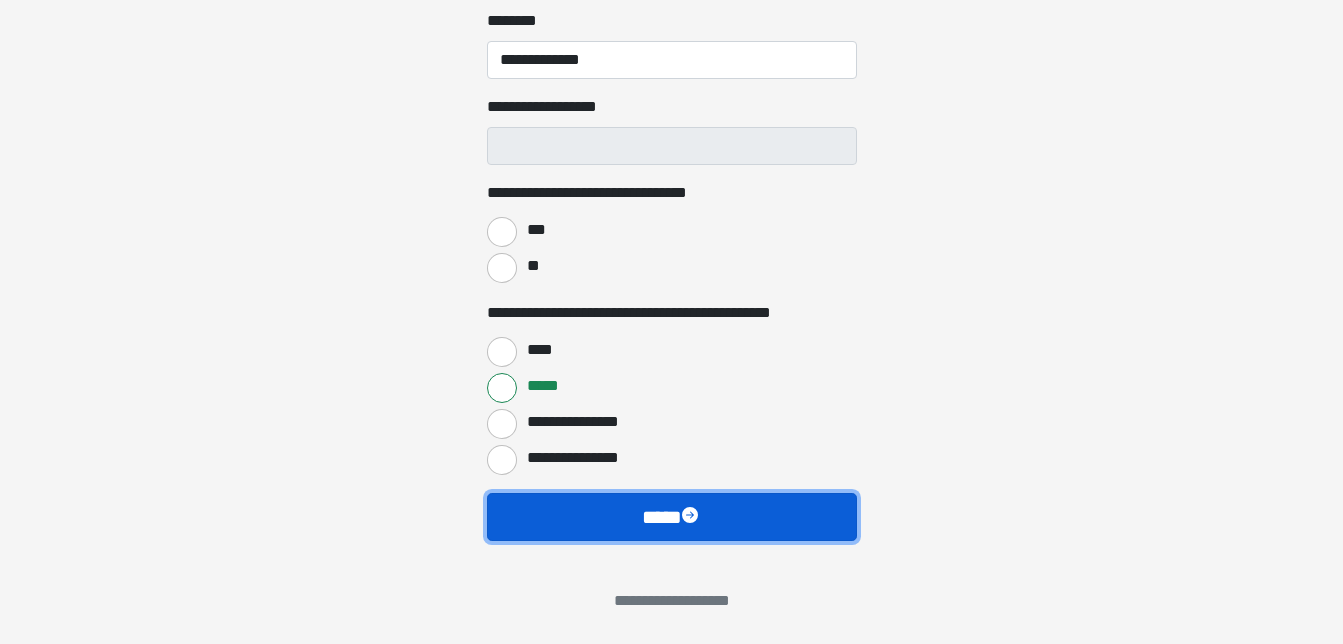 click on "****" at bounding box center [672, 517] 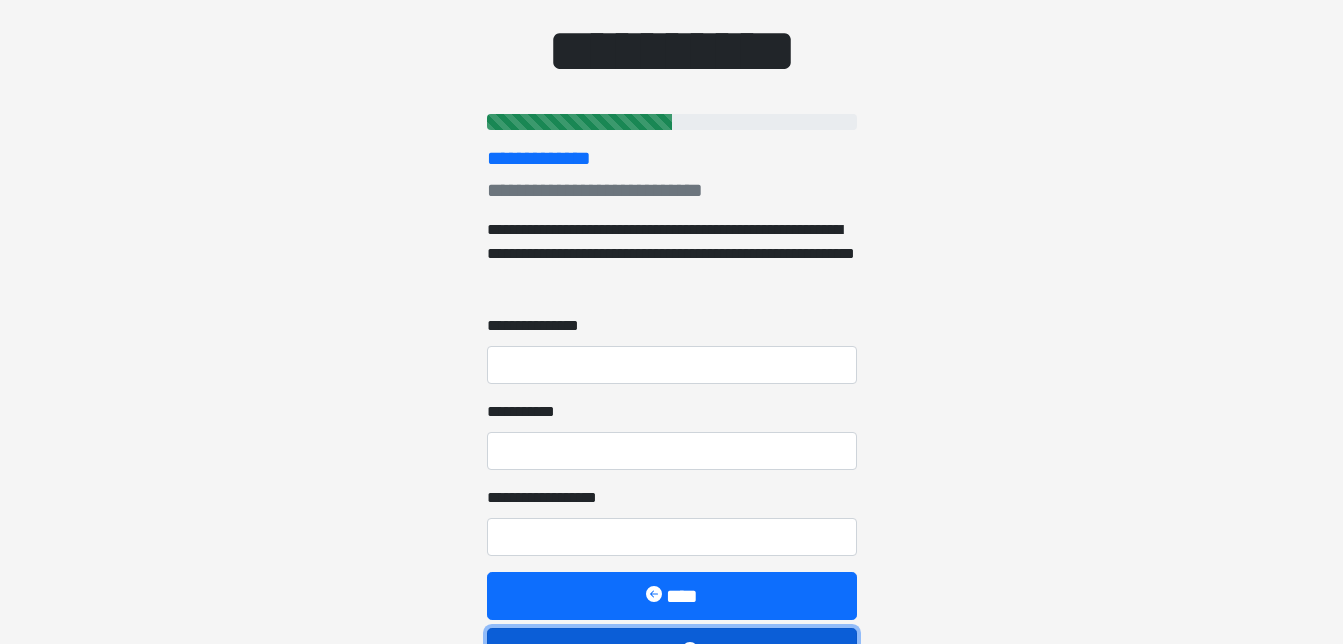 scroll, scrollTop: 240, scrollLeft: 0, axis: vertical 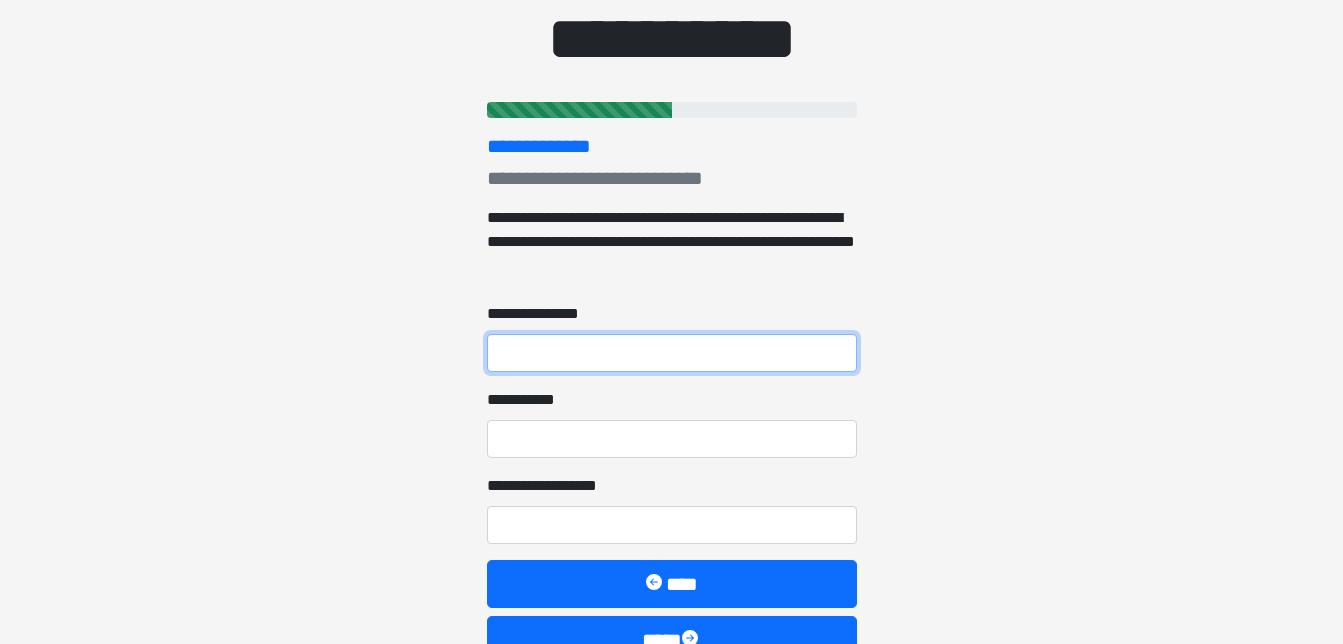 click on "**********" at bounding box center [672, 353] 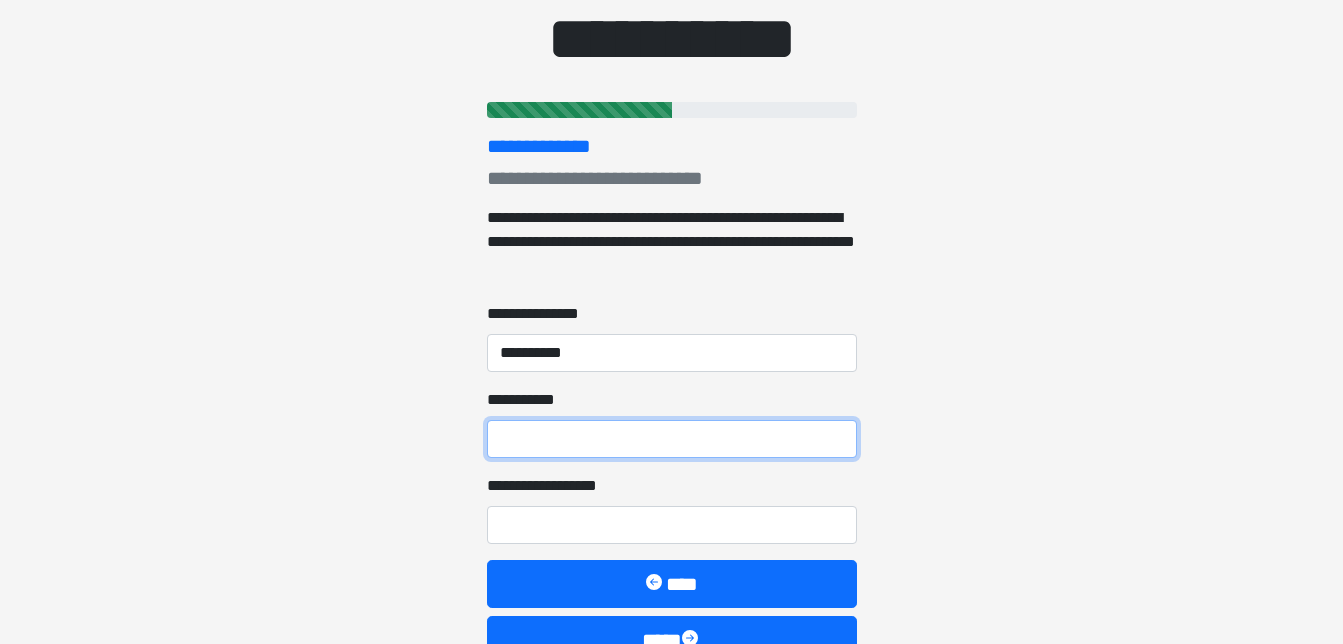 type on "***" 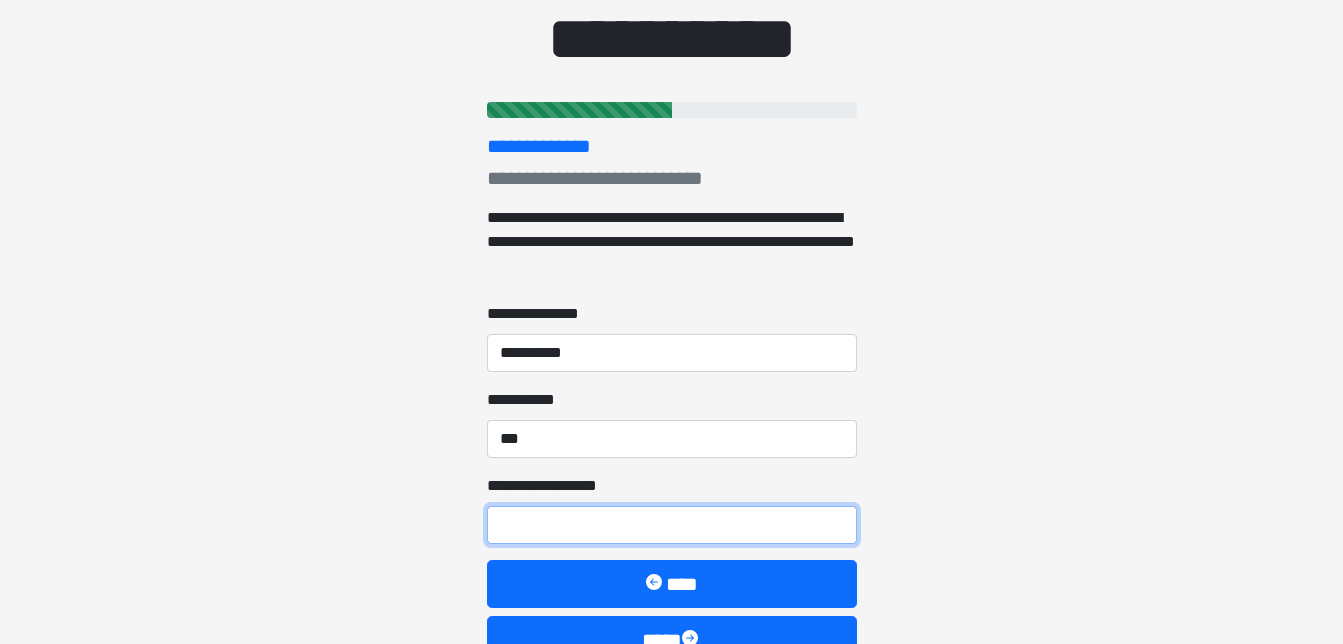 type on "*******" 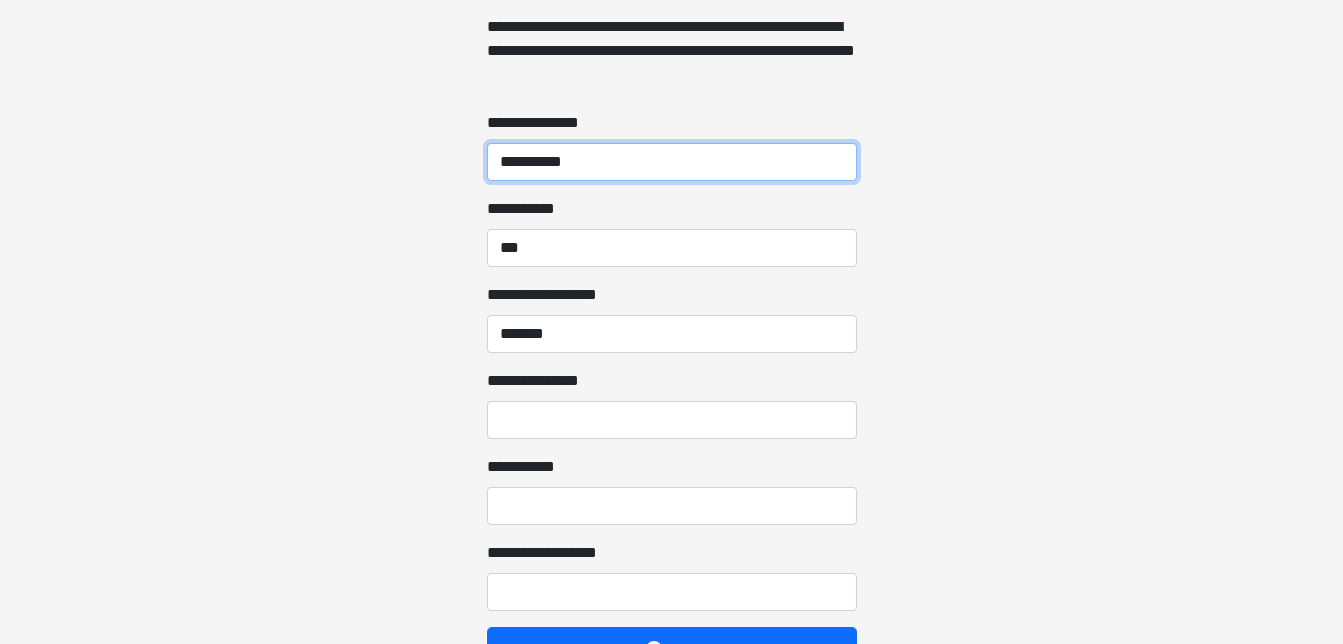scroll, scrollTop: 440, scrollLeft: 0, axis: vertical 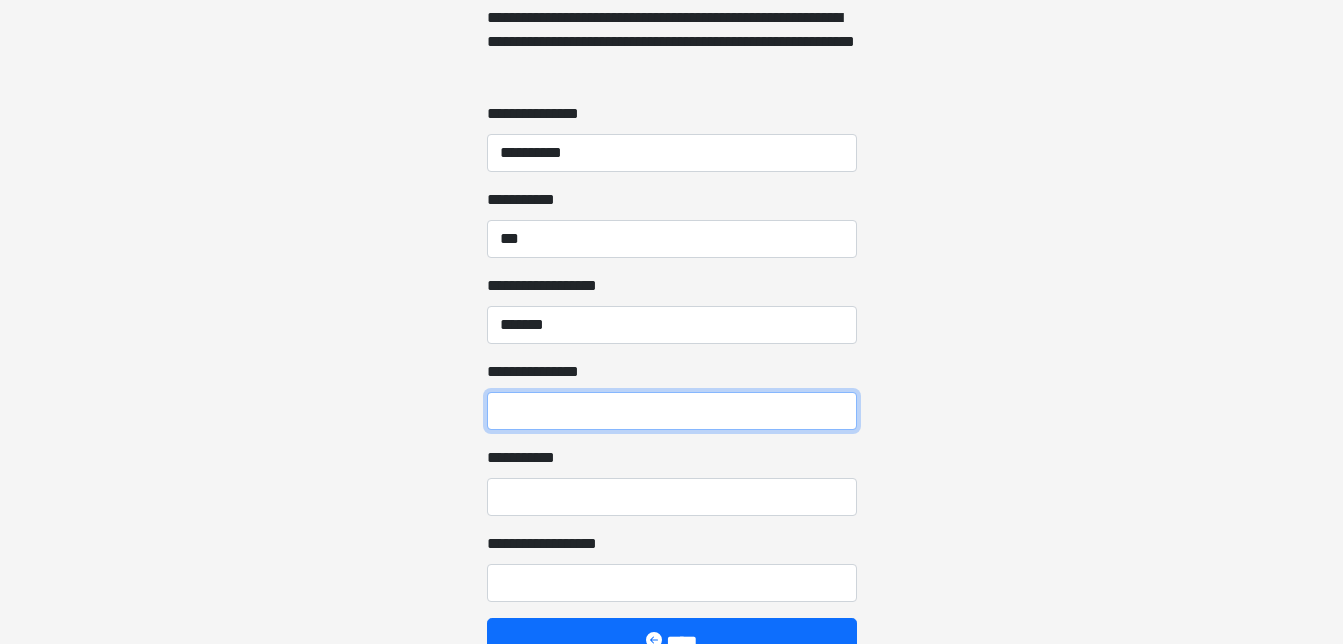 click on "**********" at bounding box center (672, 411) 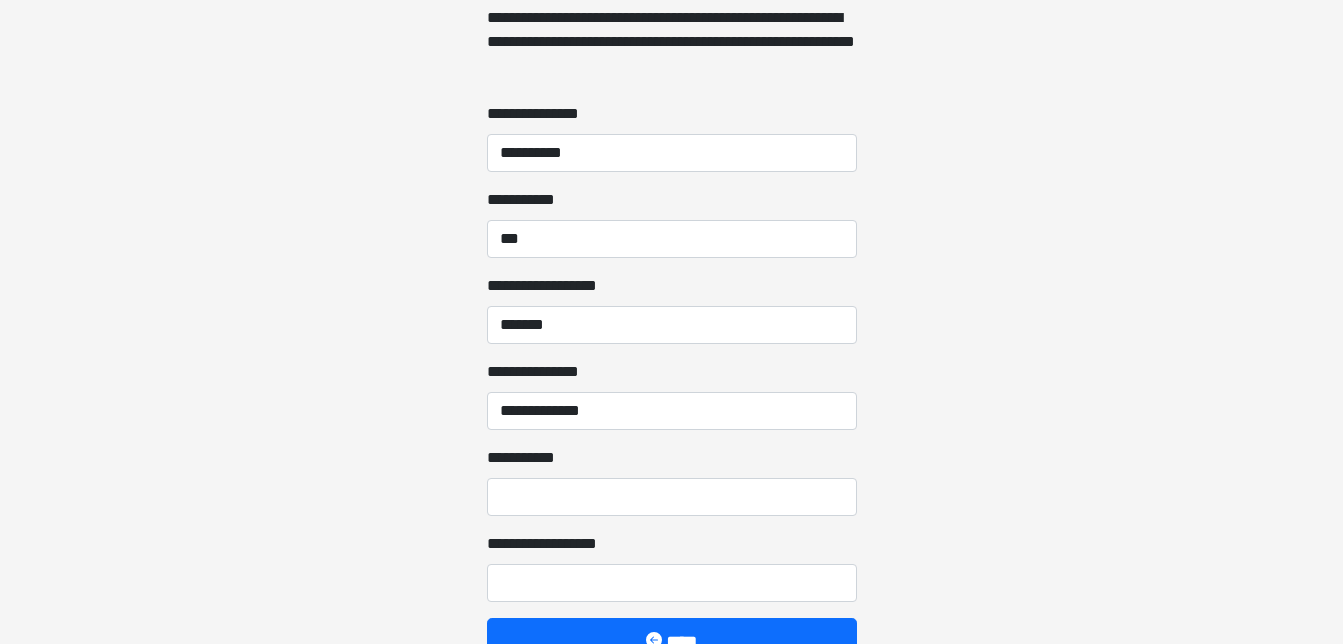 type on "**********" 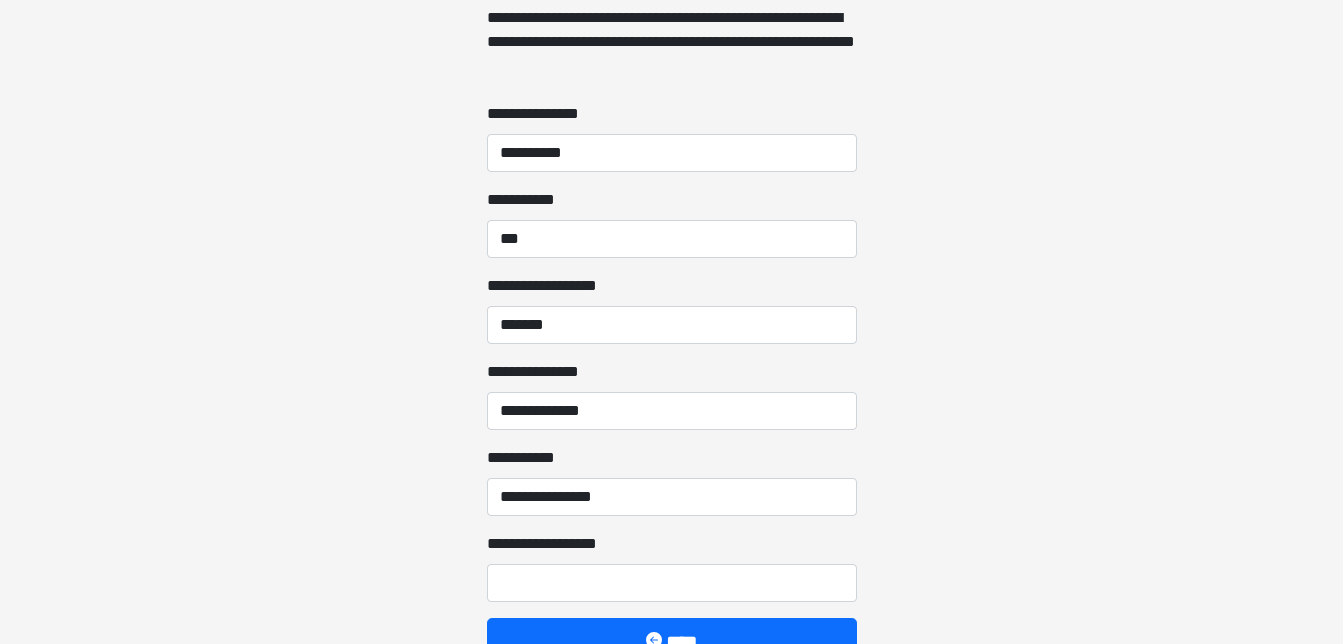 type on "**********" 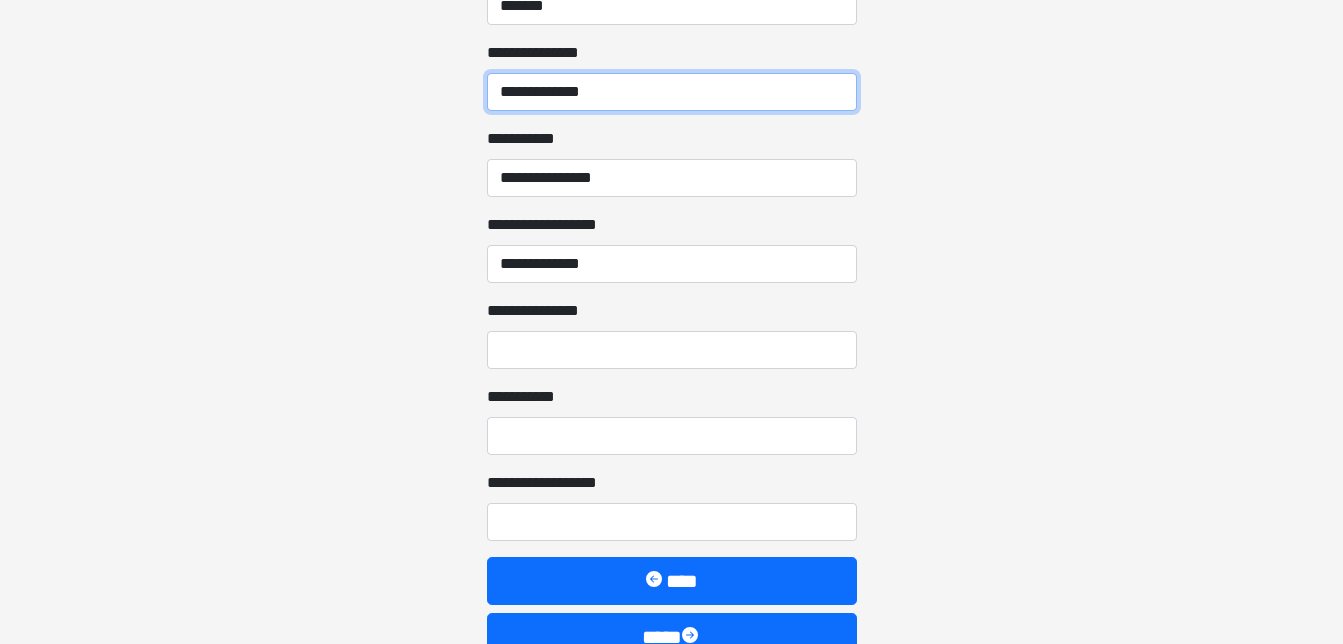 scroll, scrollTop: 760, scrollLeft: 0, axis: vertical 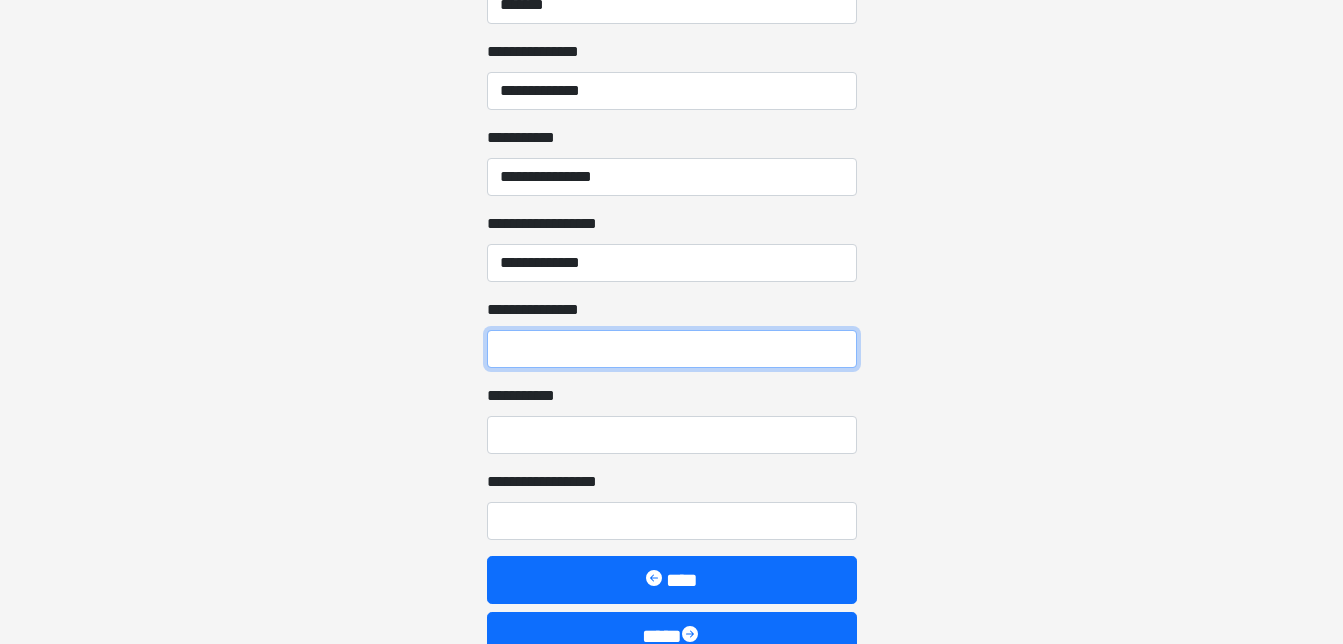 click on "**********" at bounding box center (672, 349) 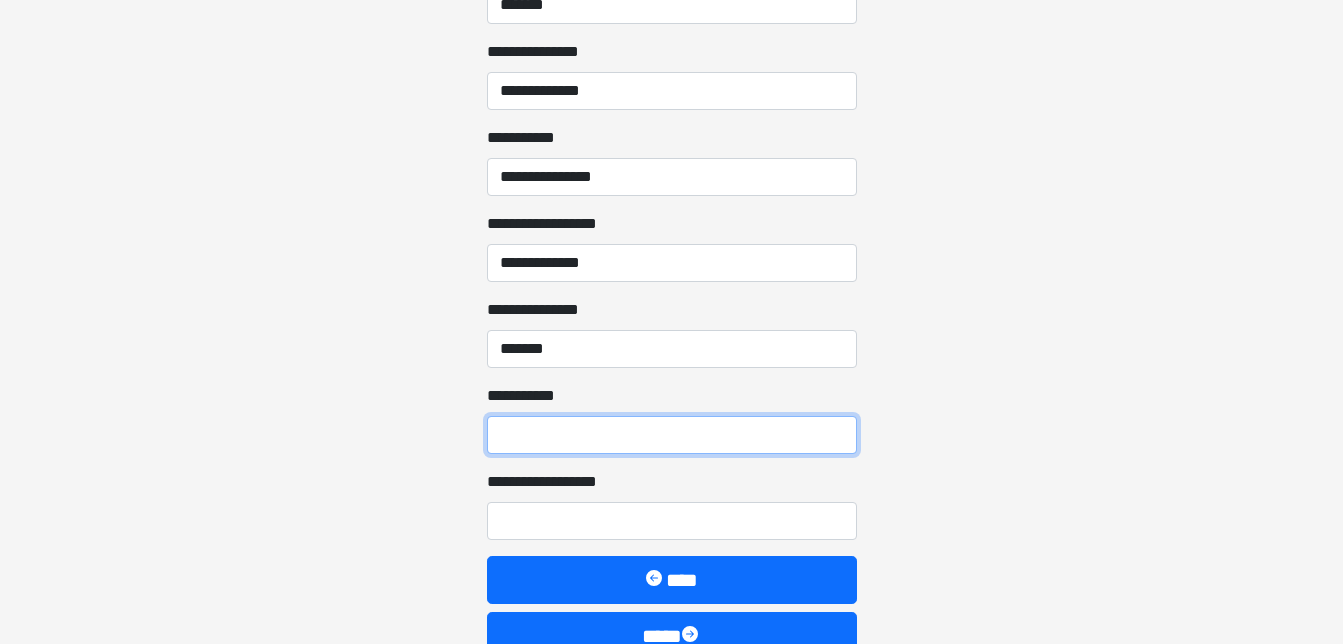 type on "****" 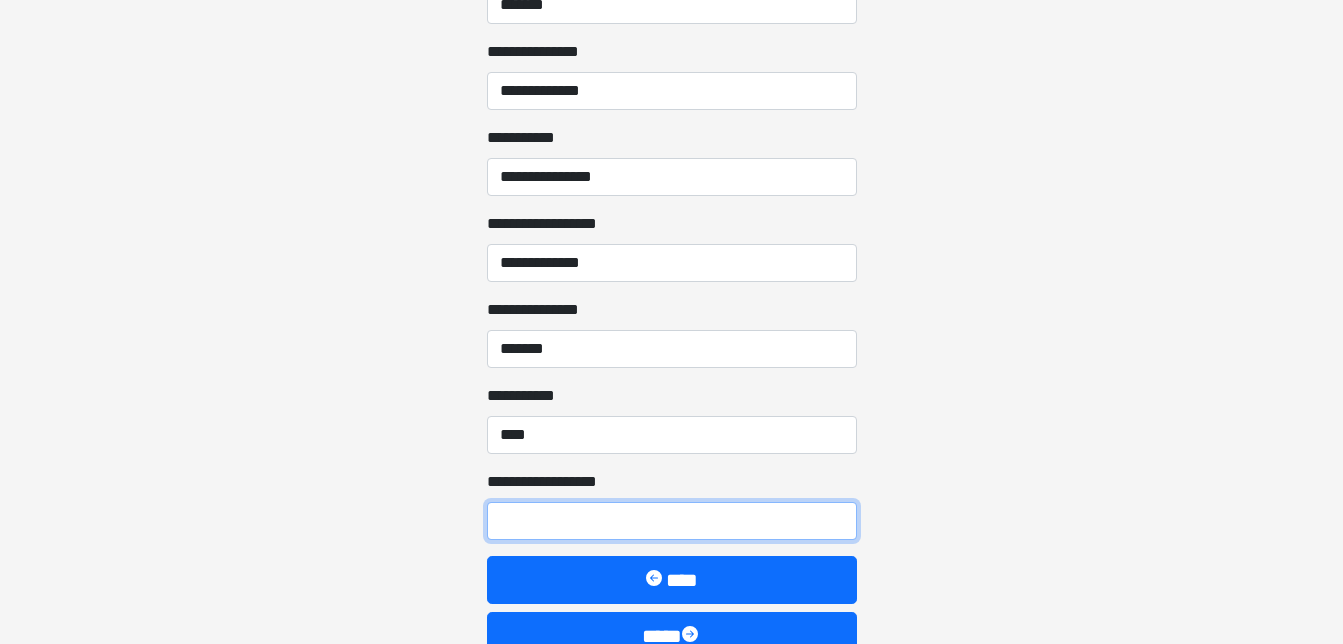 type on "*******" 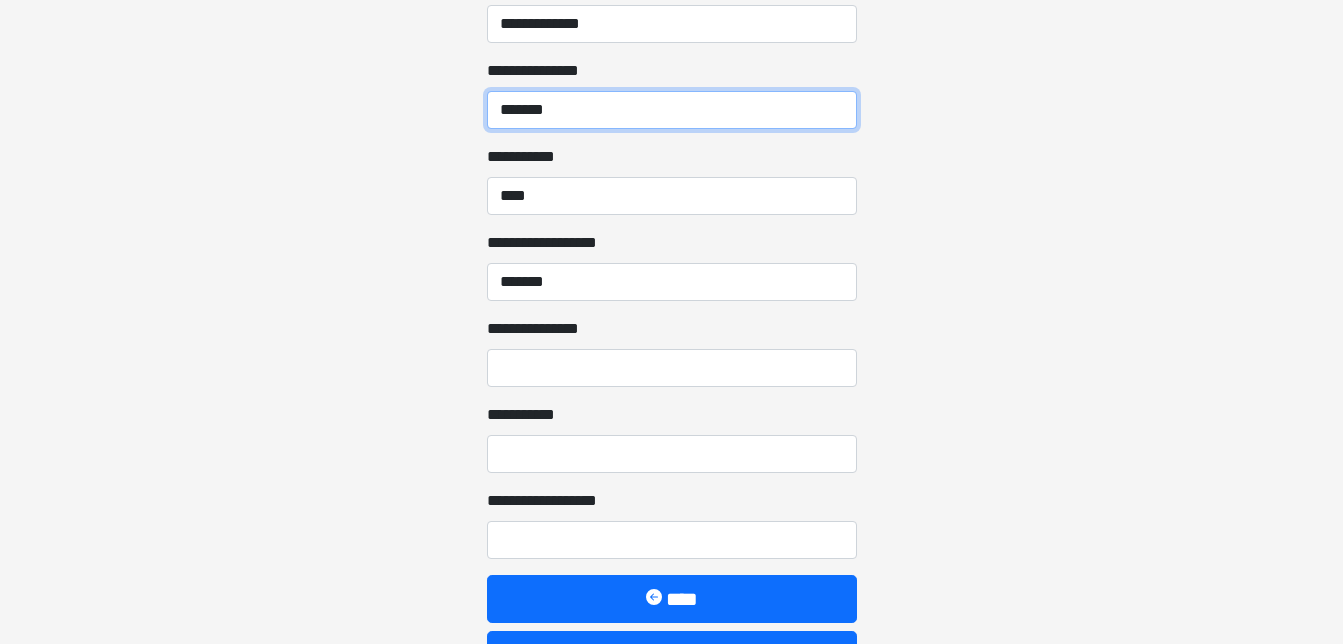 scroll, scrollTop: 1040, scrollLeft: 0, axis: vertical 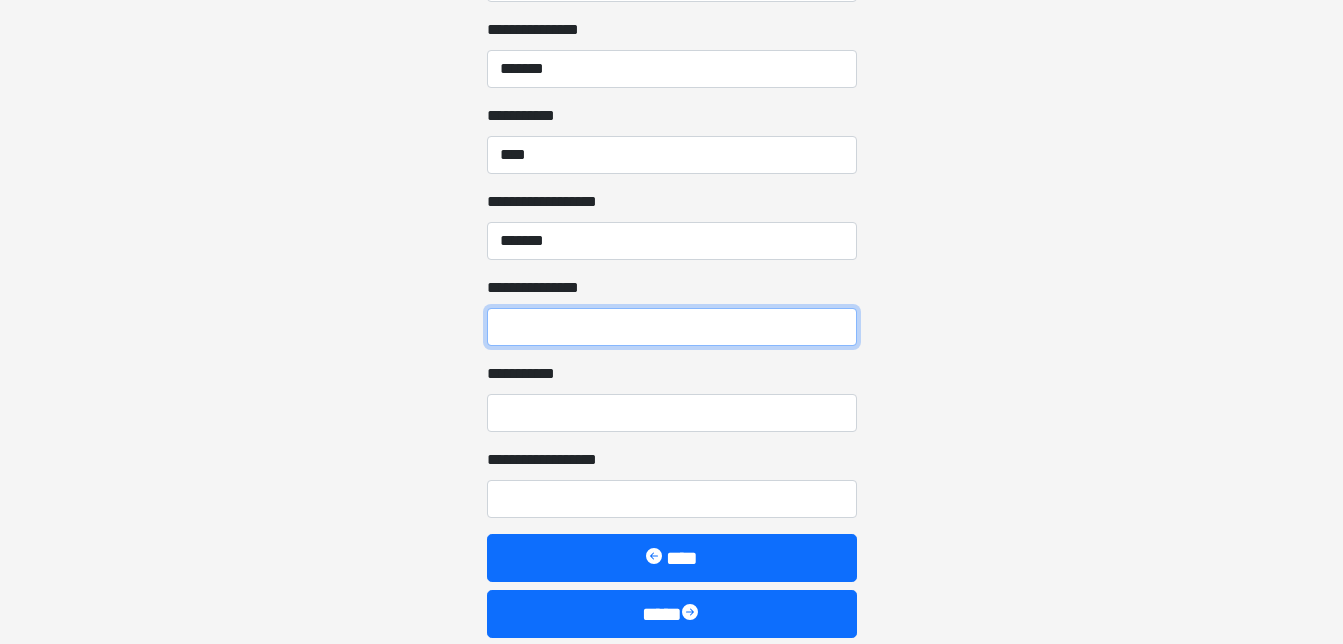 click on "**********" at bounding box center (672, 327) 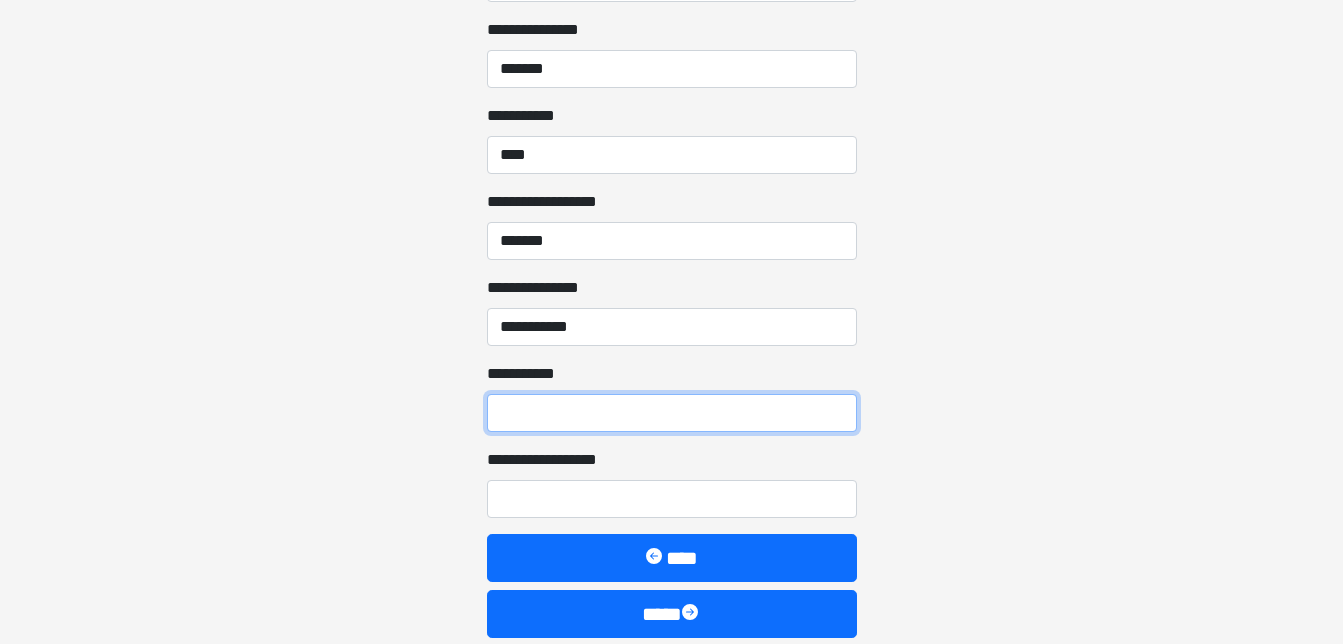 type on "****" 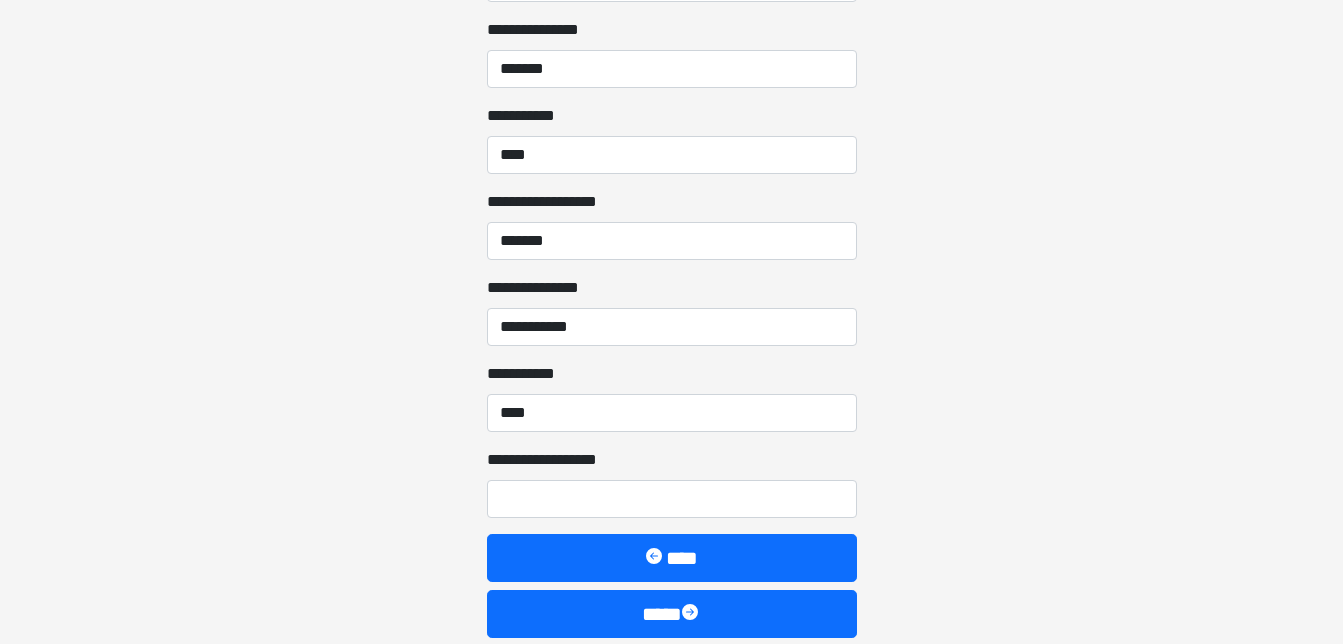 type on "*******" 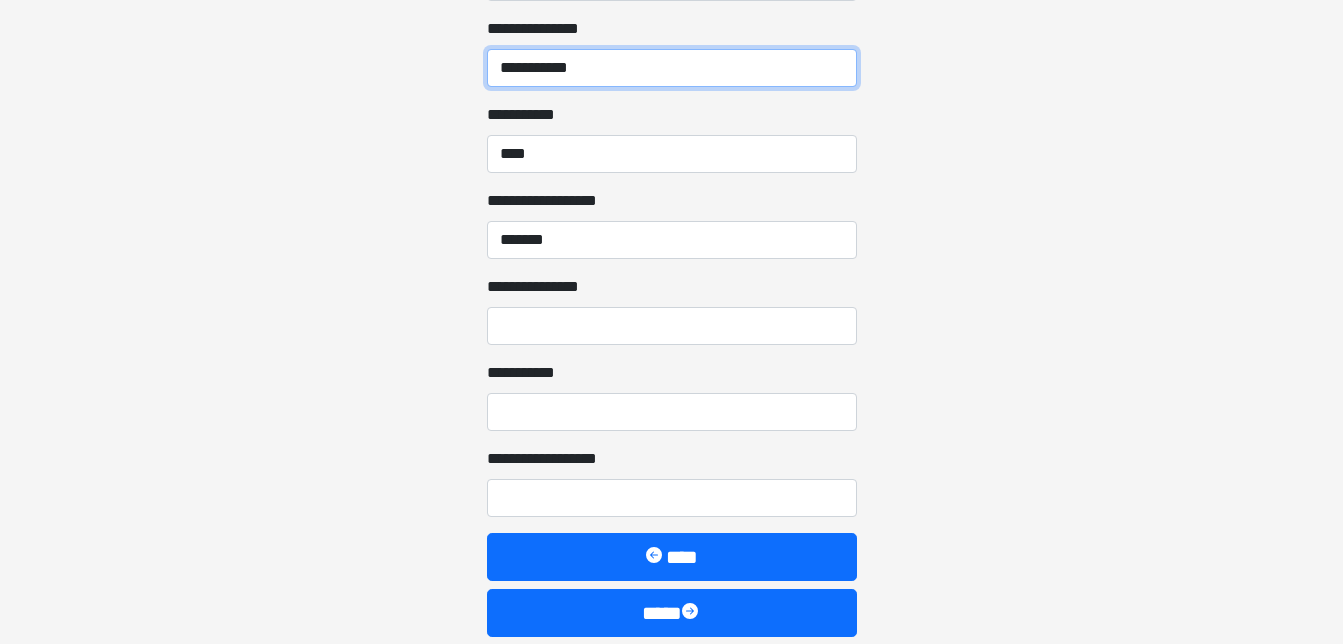 scroll, scrollTop: 1320, scrollLeft: 0, axis: vertical 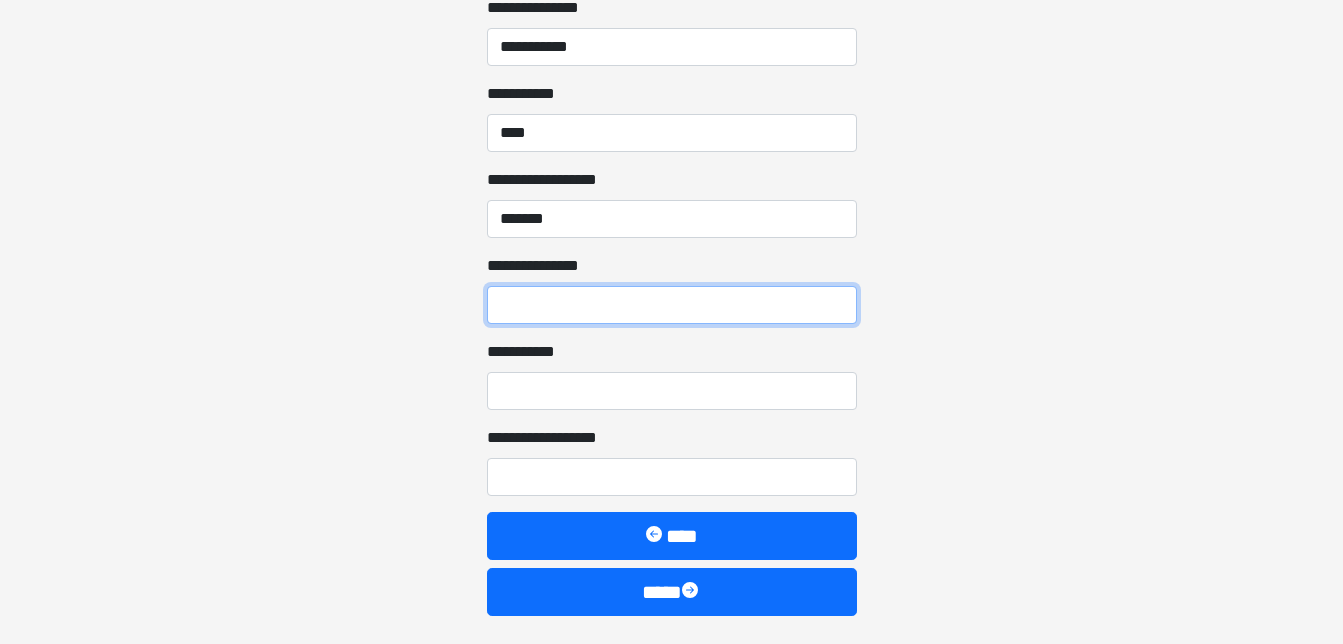 click on "**********" at bounding box center [672, 305] 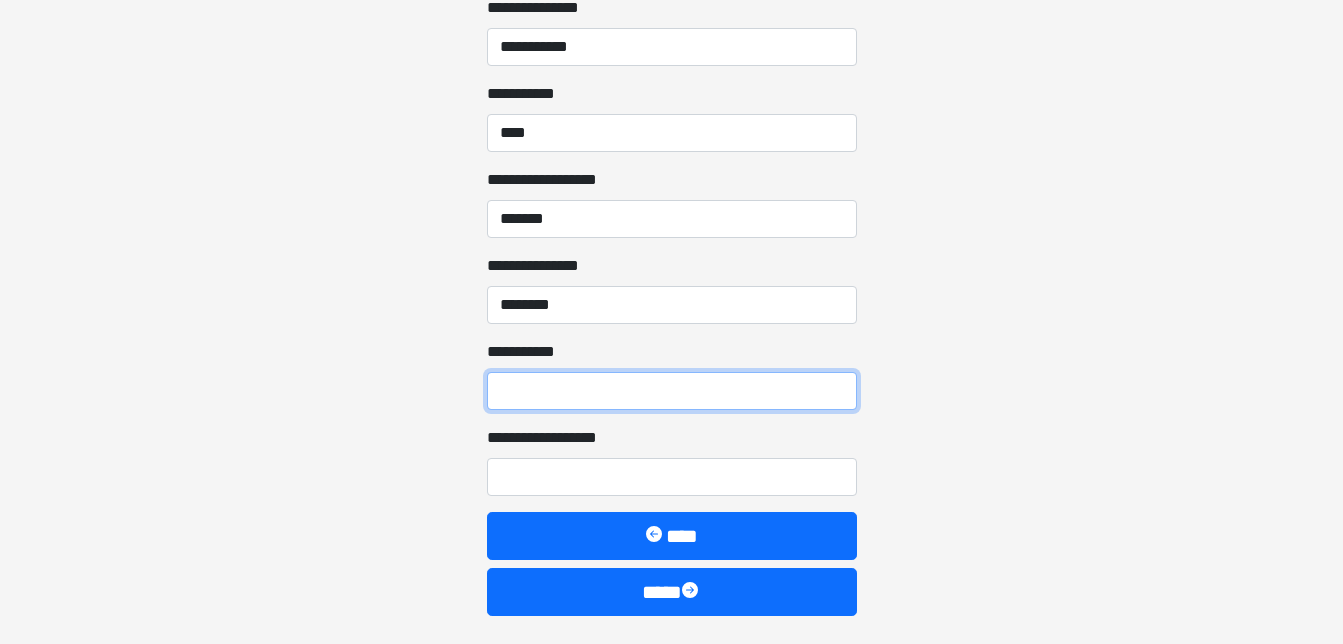 type on "******" 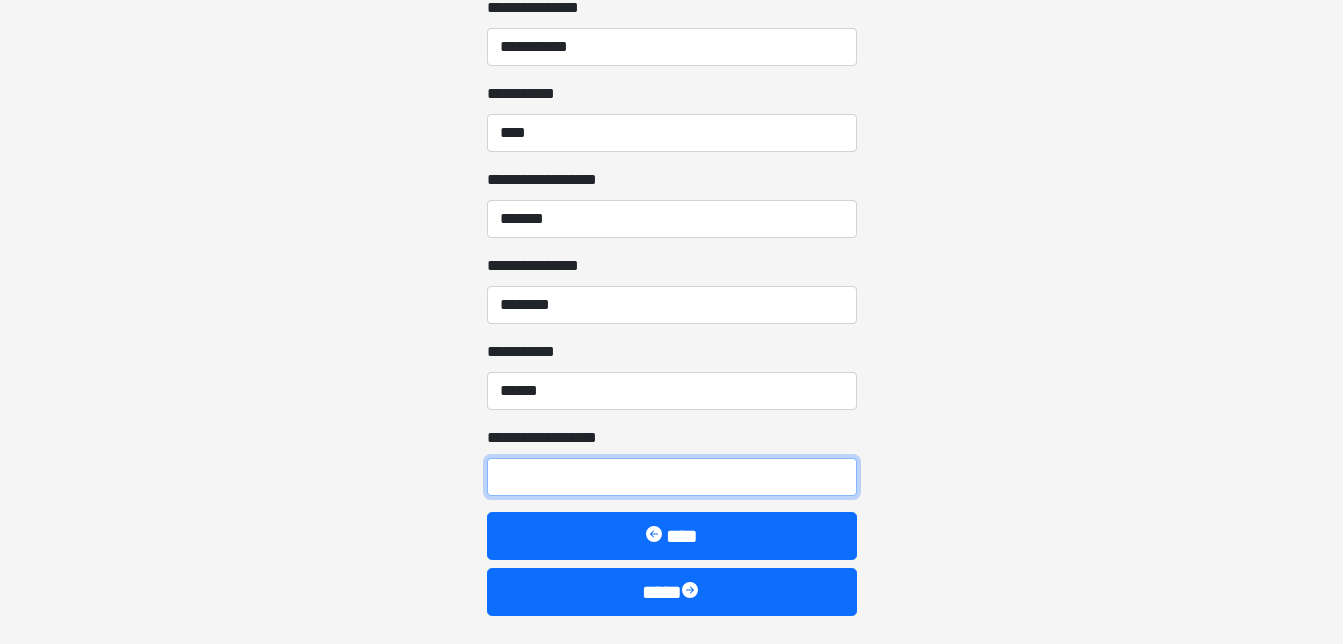 type on "**********" 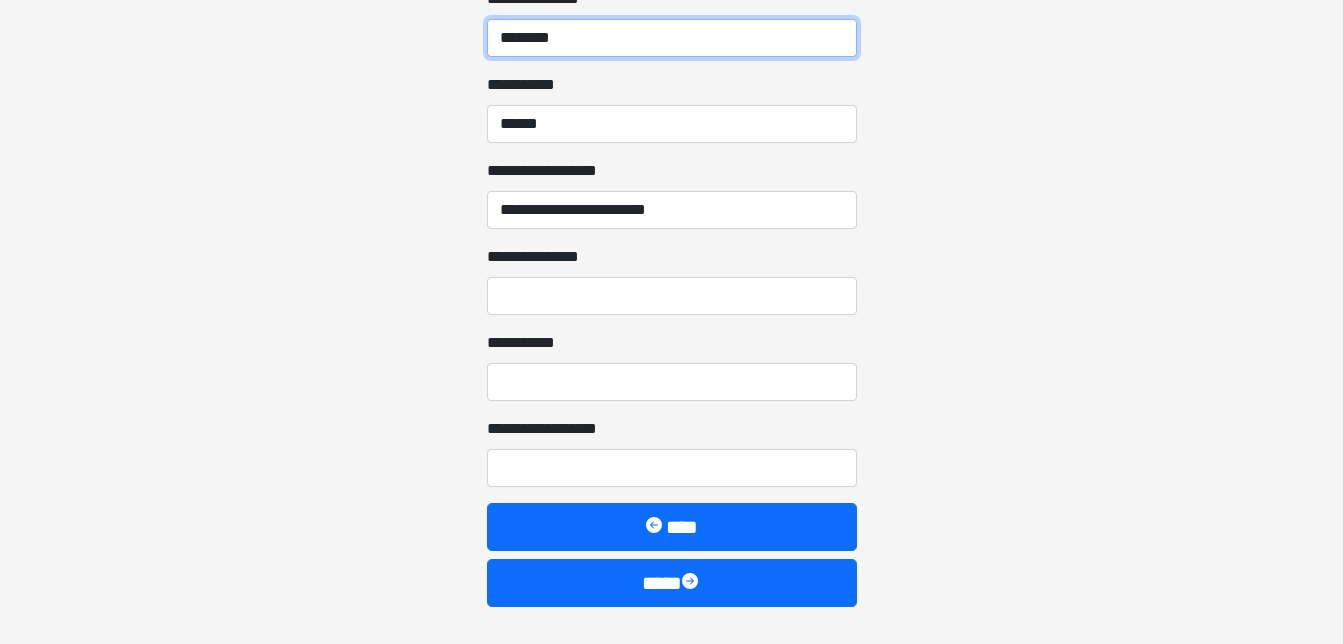 scroll, scrollTop: 1600, scrollLeft: 0, axis: vertical 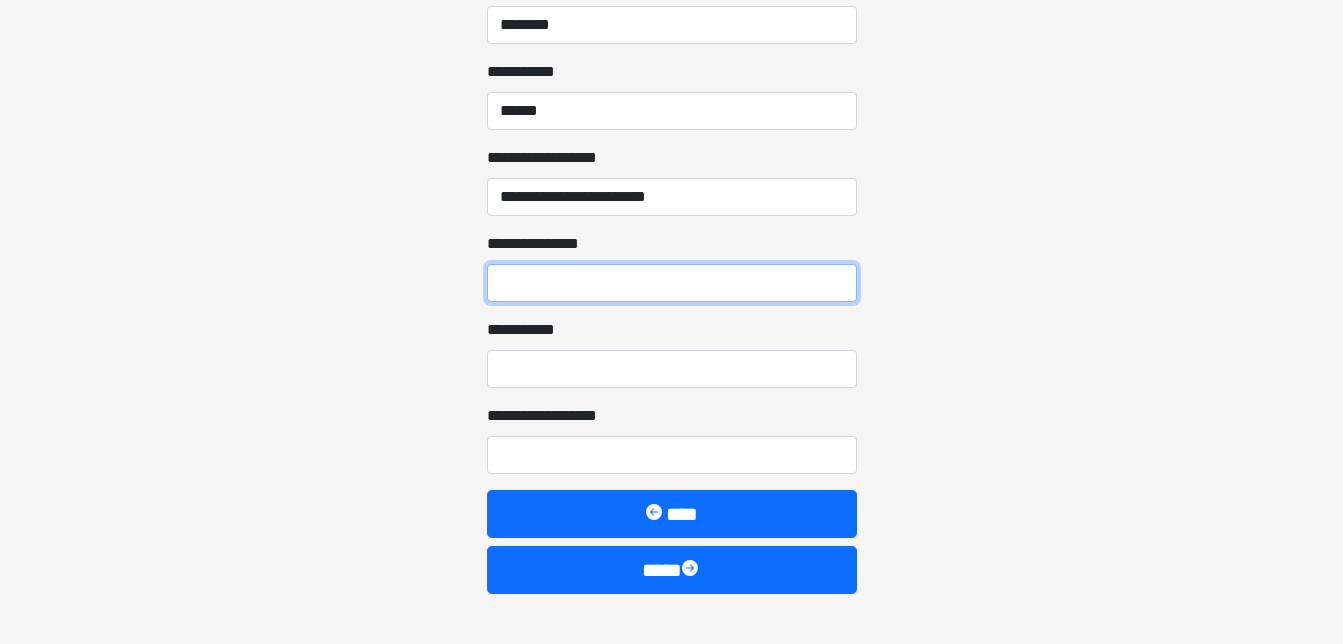 click on "**********" at bounding box center (672, 283) 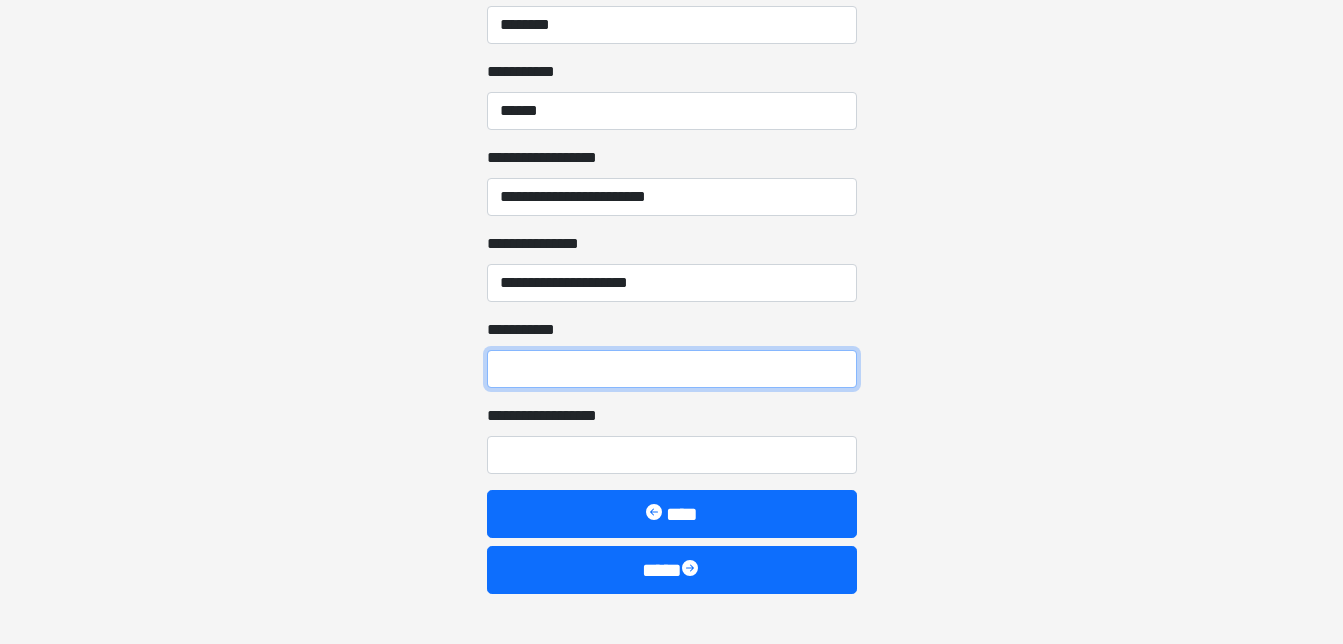 type on "*********" 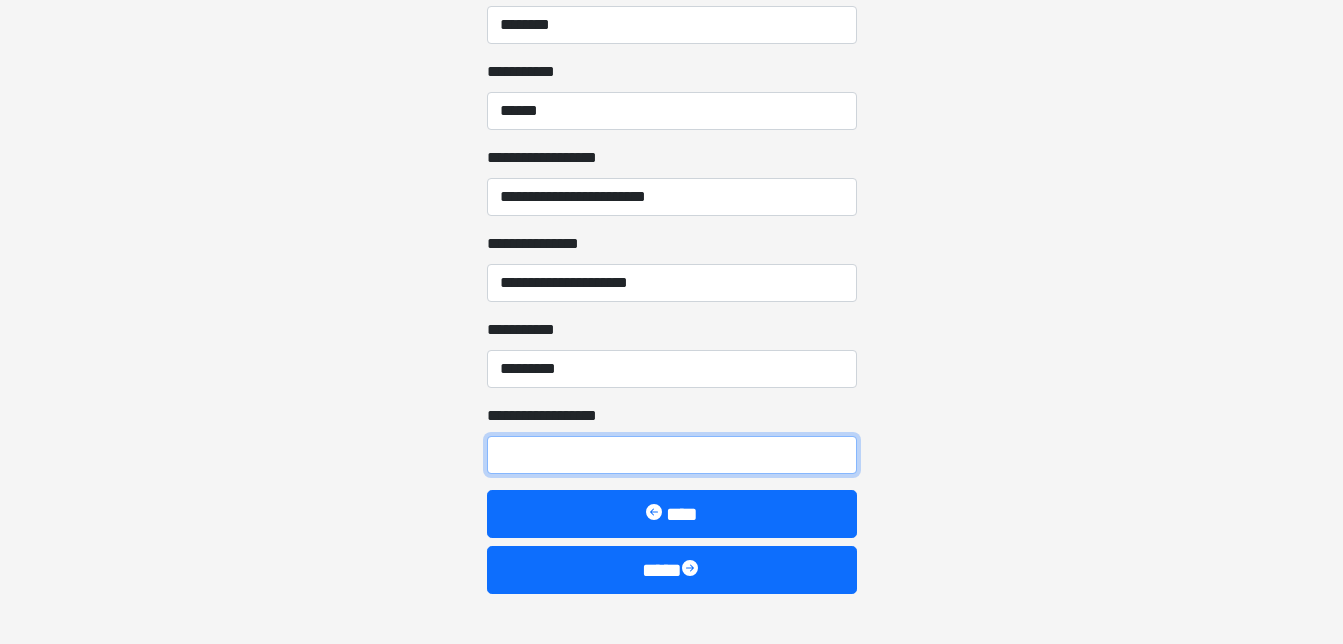 type on "*******" 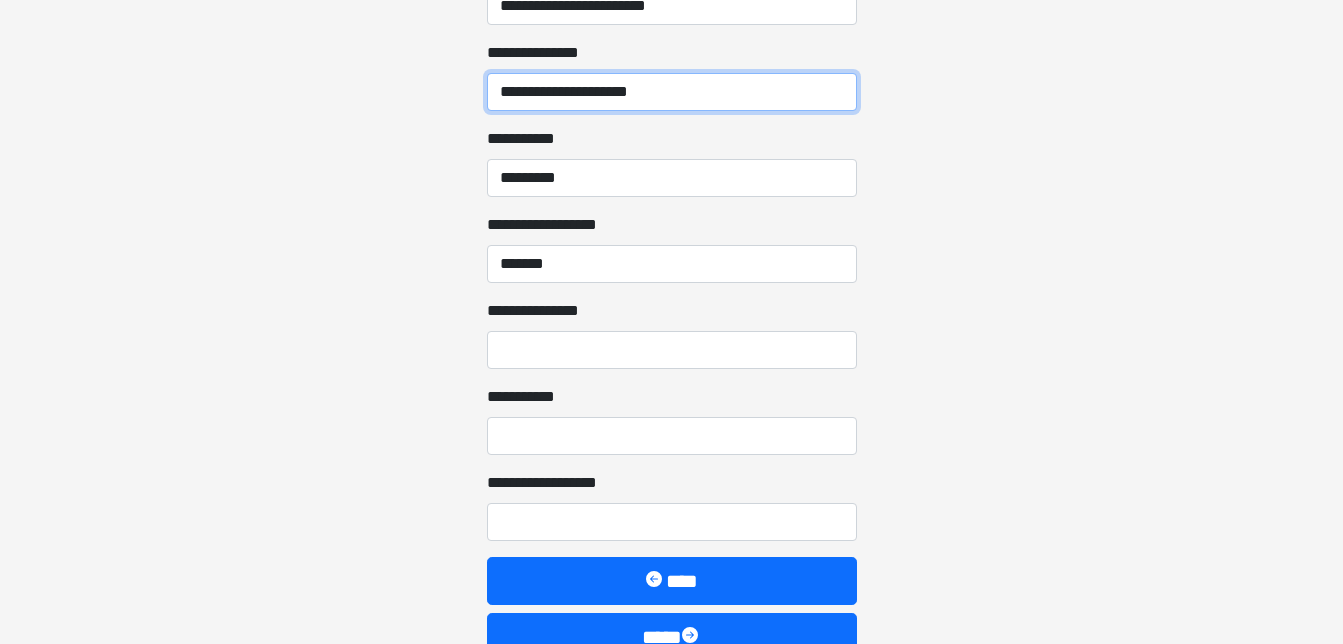 scroll, scrollTop: 1800, scrollLeft: 0, axis: vertical 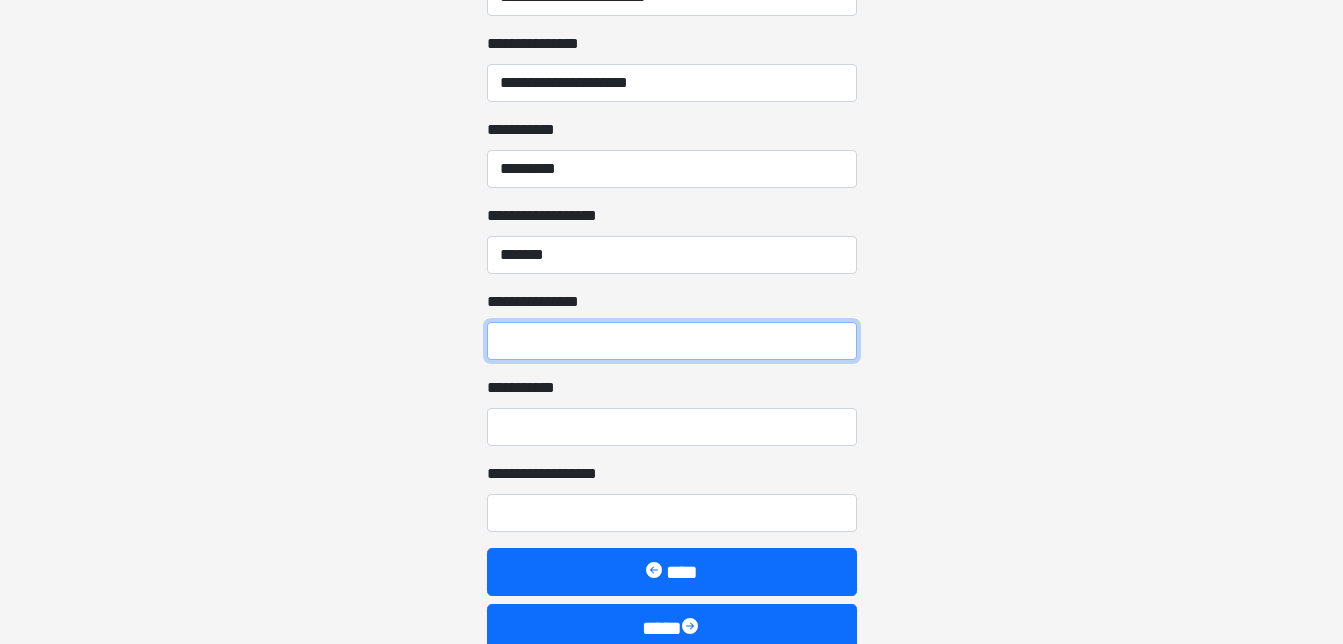 click on "**********" at bounding box center (672, 341) 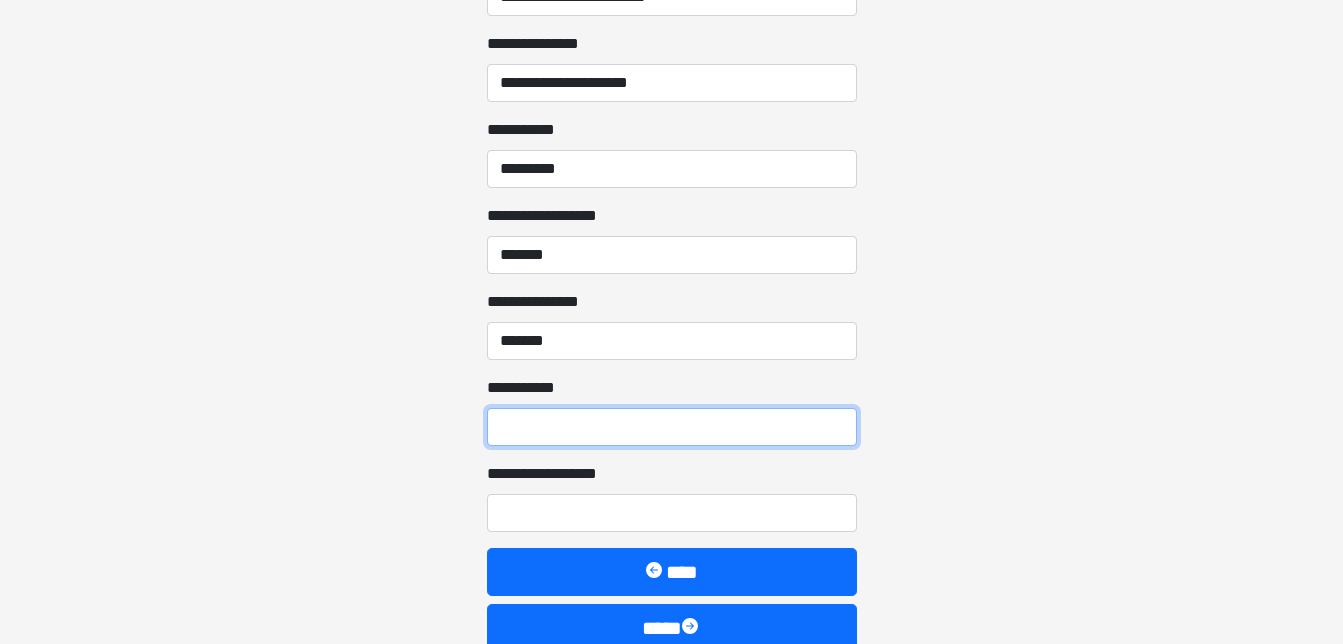 type on "*****" 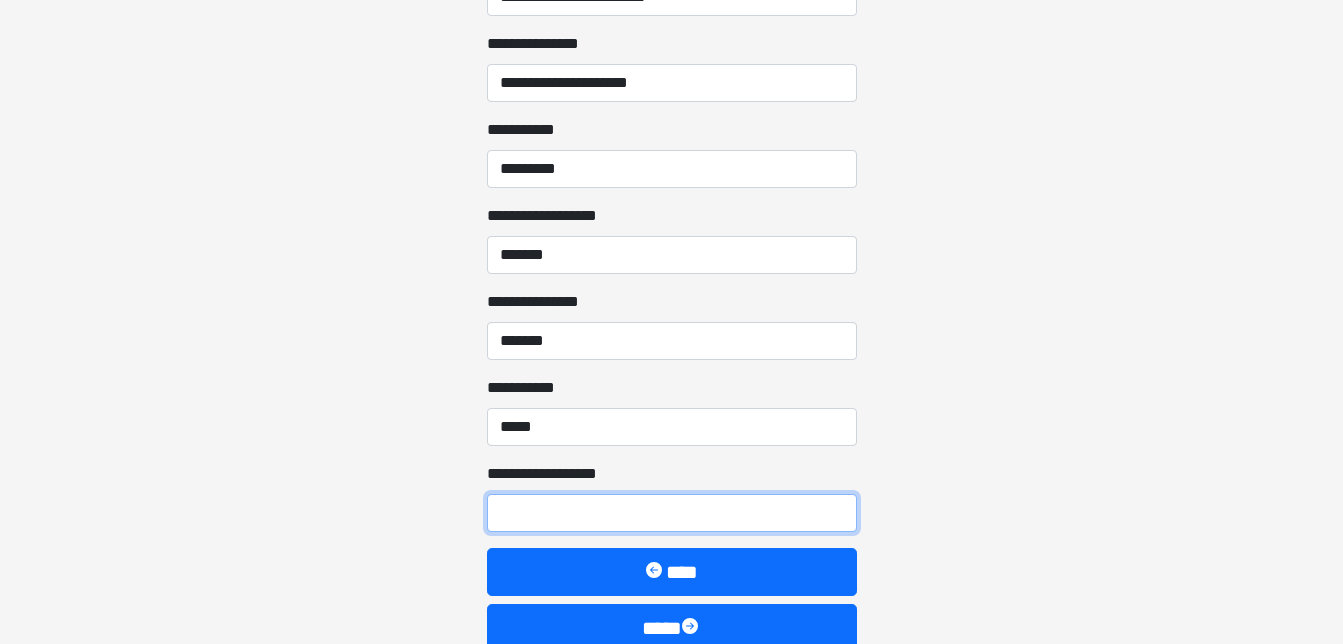 type on "**********" 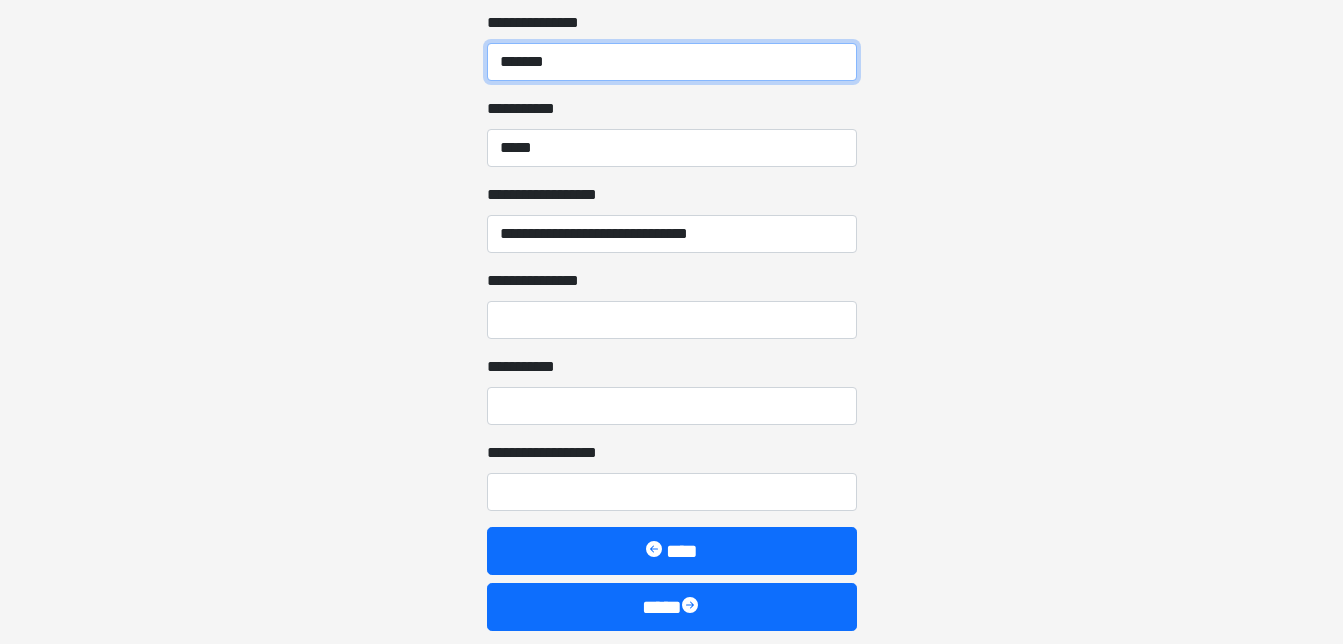 scroll, scrollTop: 2080, scrollLeft: 0, axis: vertical 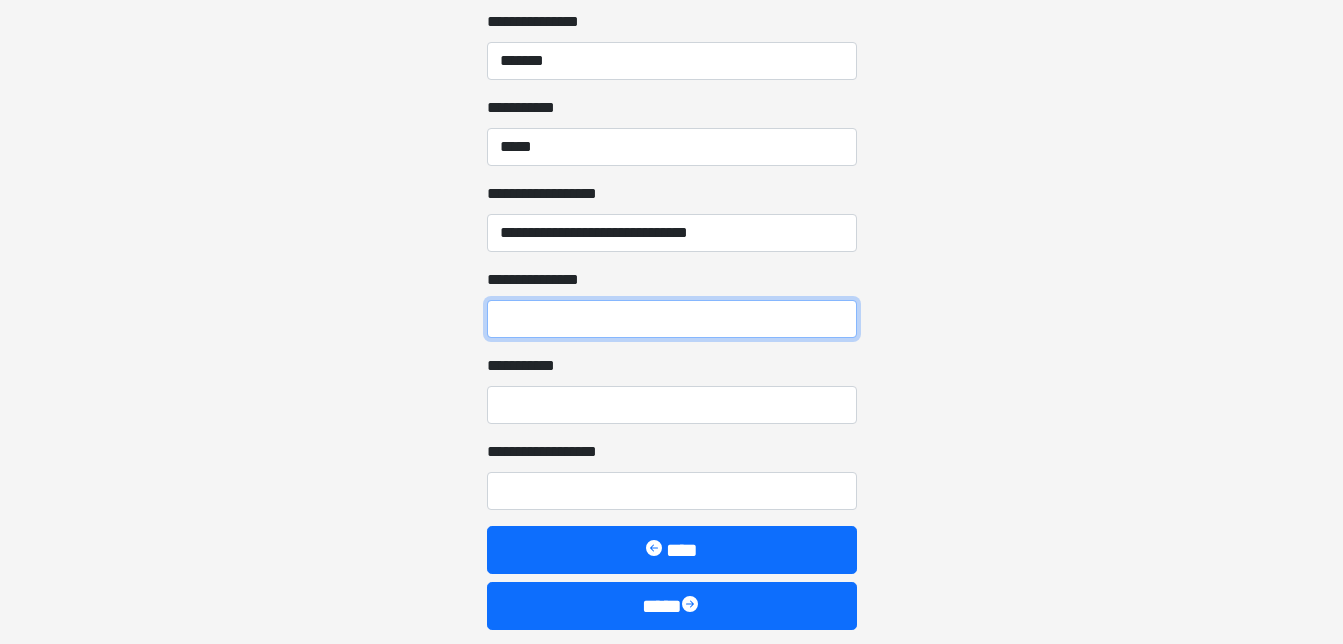 click on "**********" at bounding box center (672, 319) 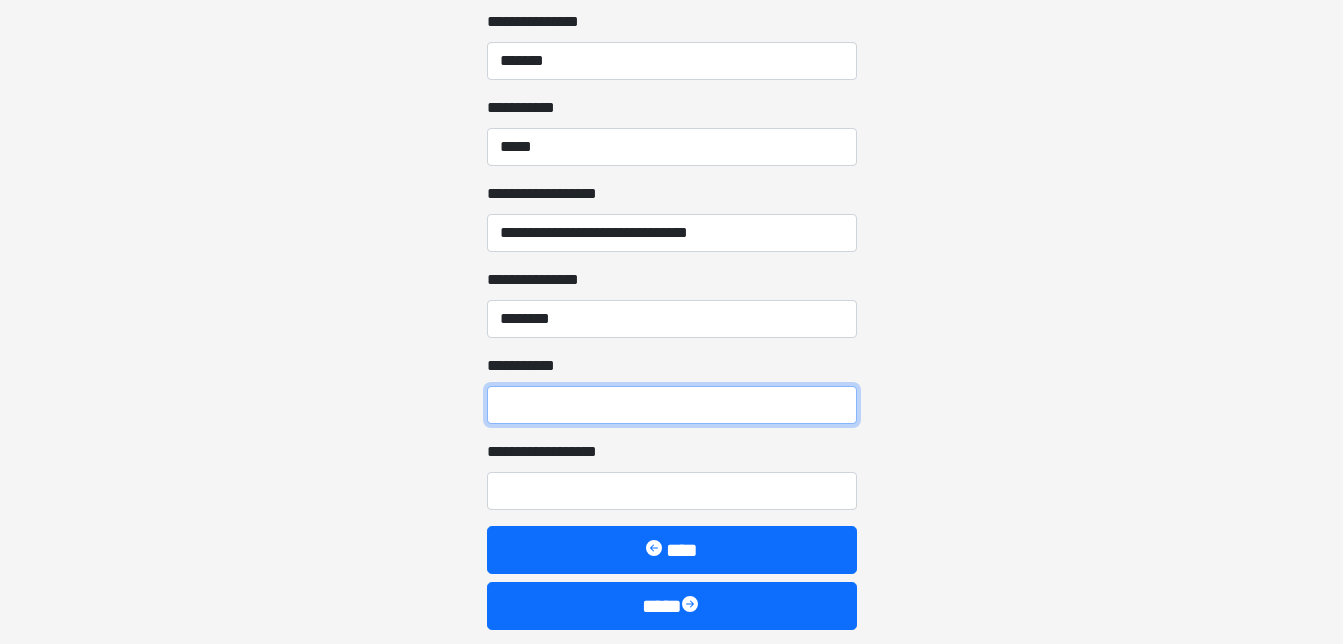 type on "******" 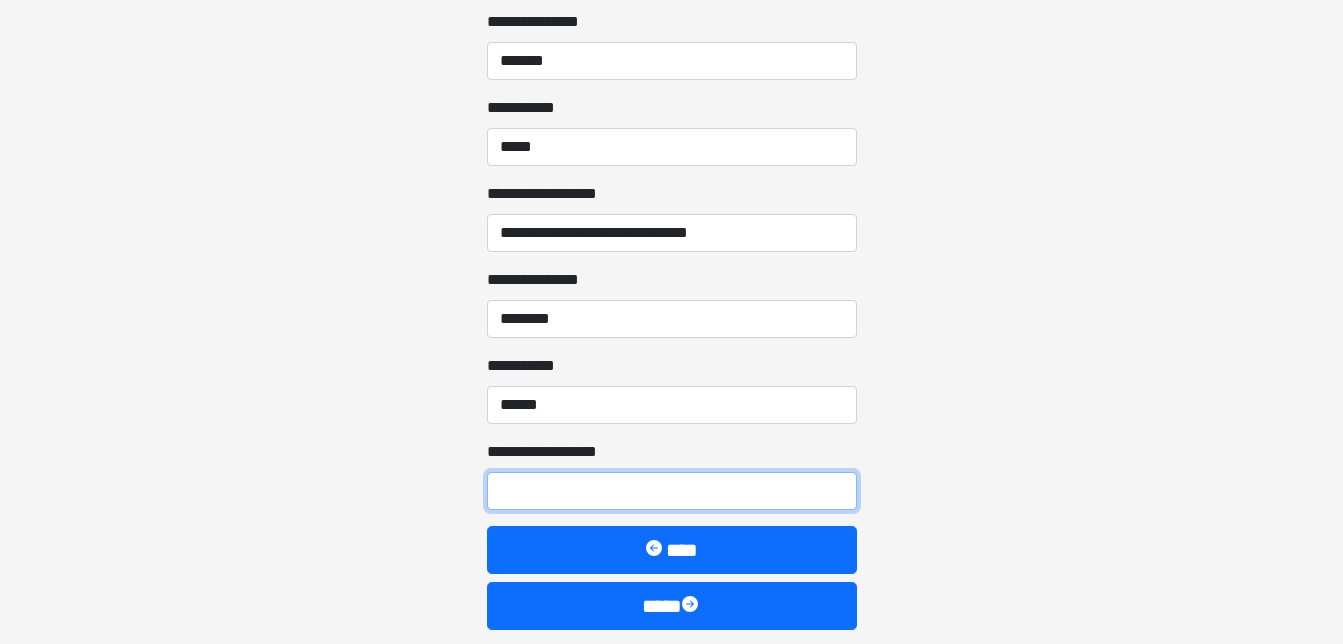type on "**********" 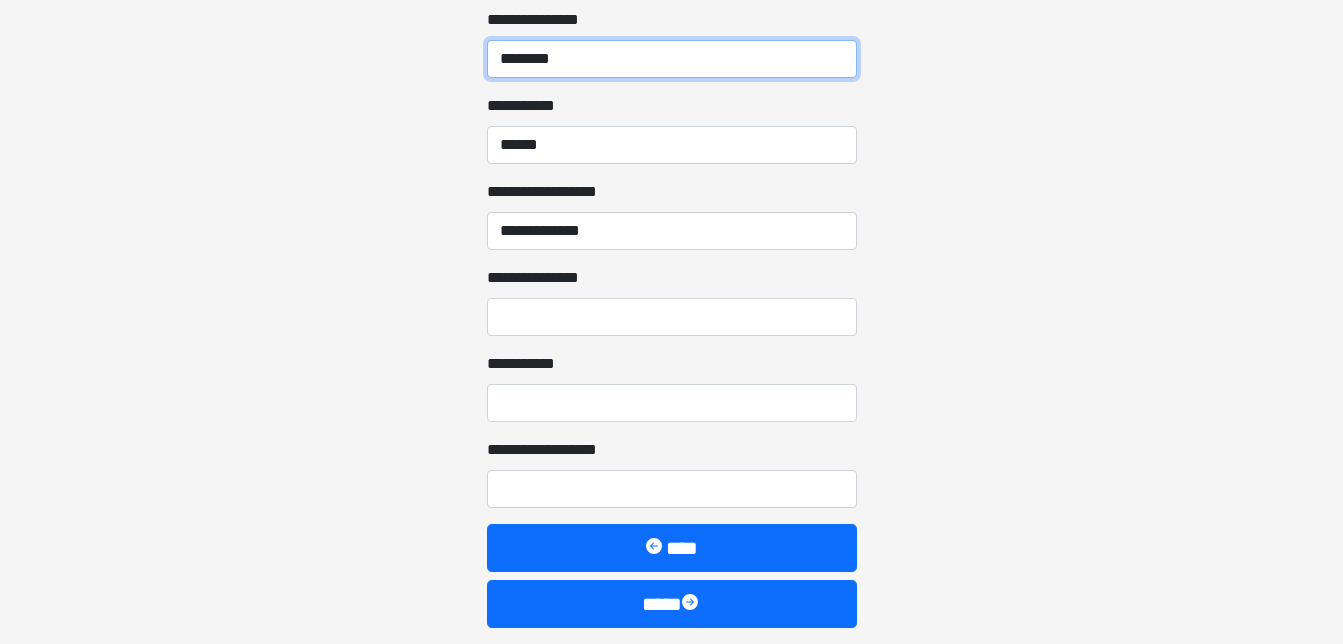 scroll, scrollTop: 2360, scrollLeft: 0, axis: vertical 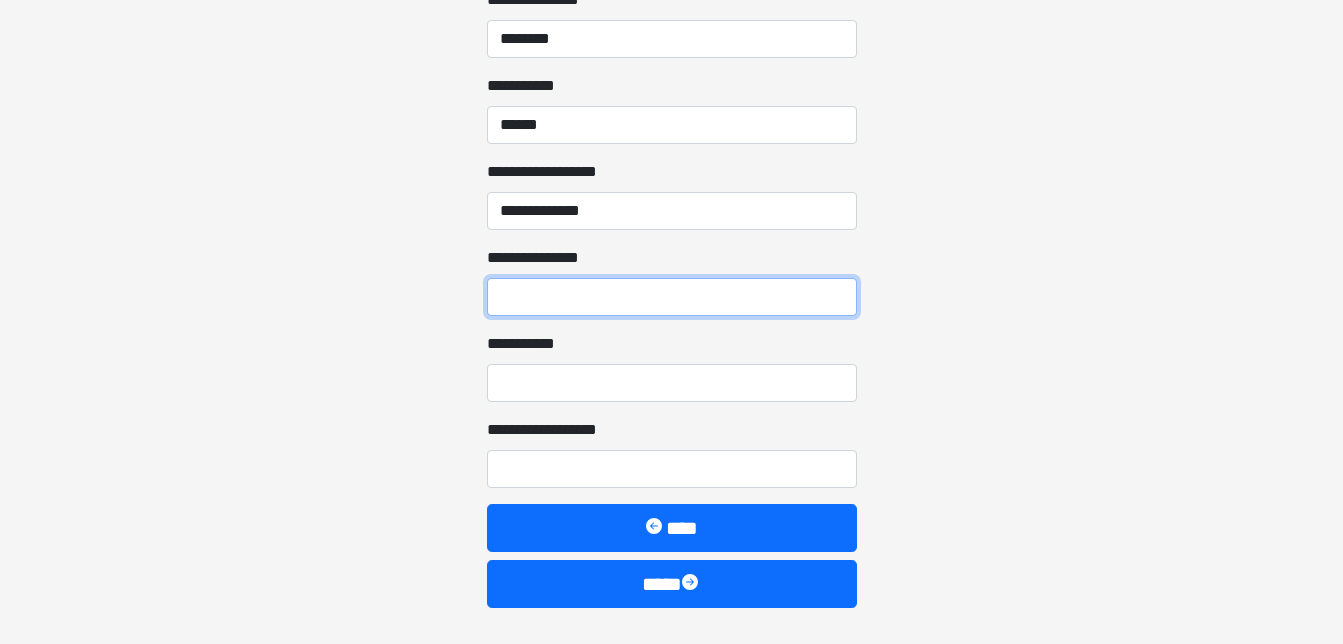 click on "**********" at bounding box center (672, 297) 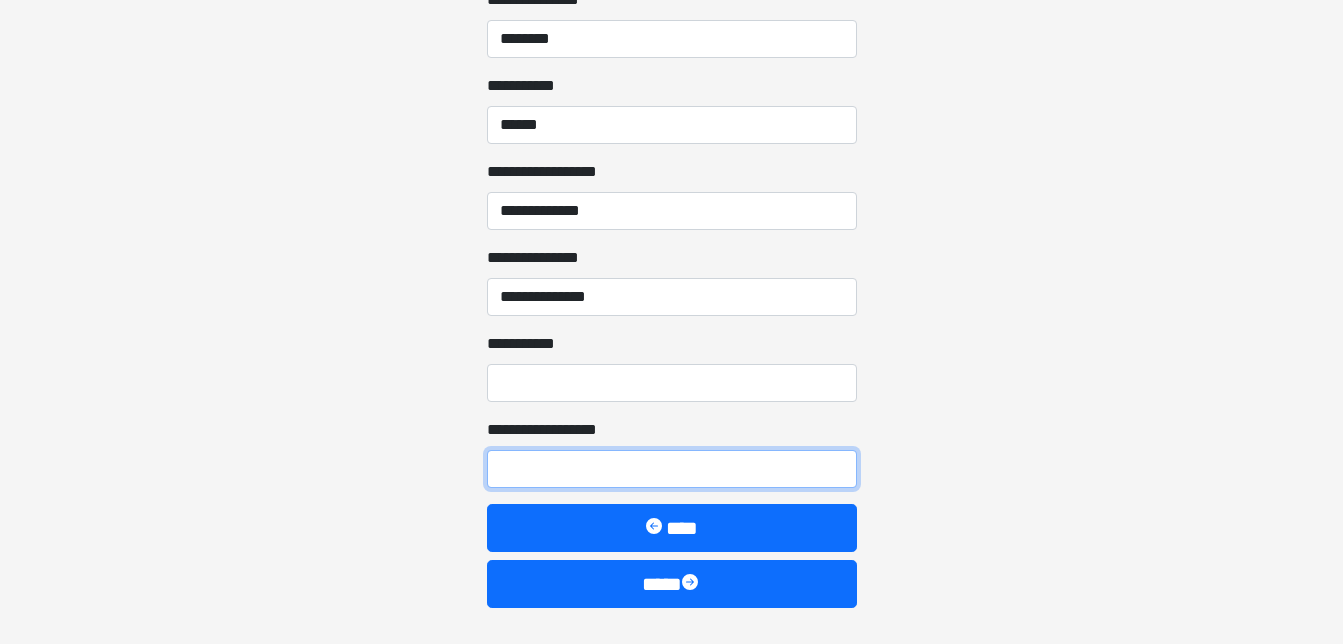type on "**********" 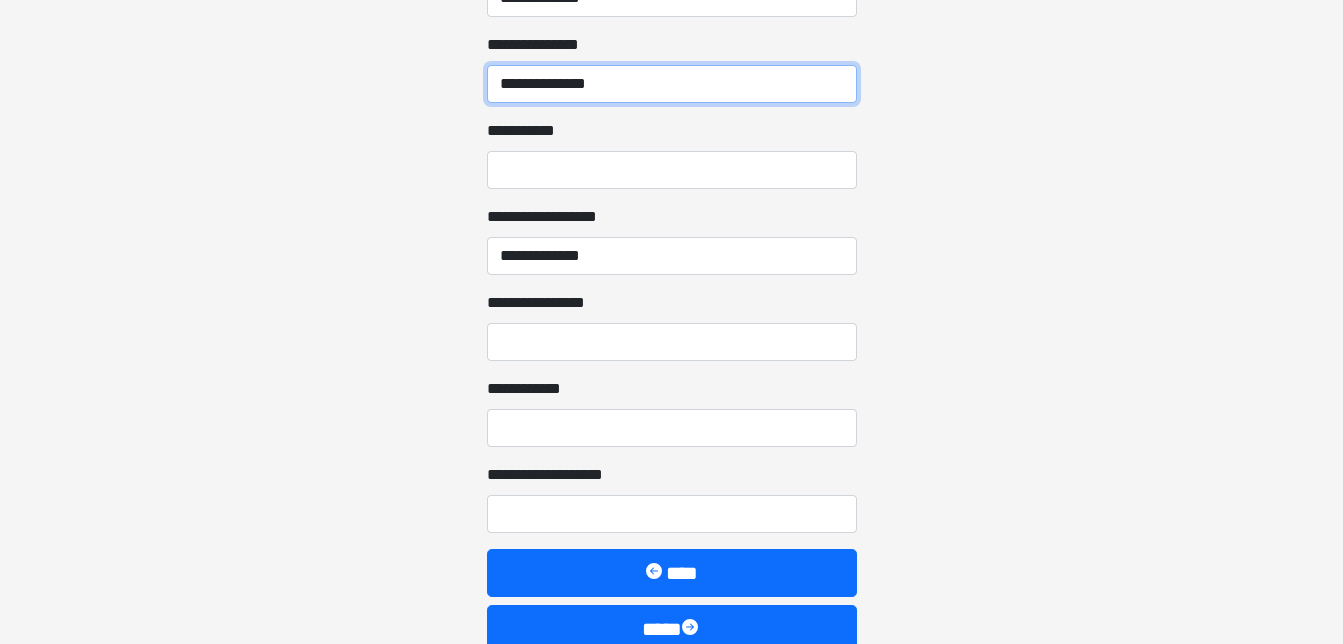 scroll, scrollTop: 2600, scrollLeft: 0, axis: vertical 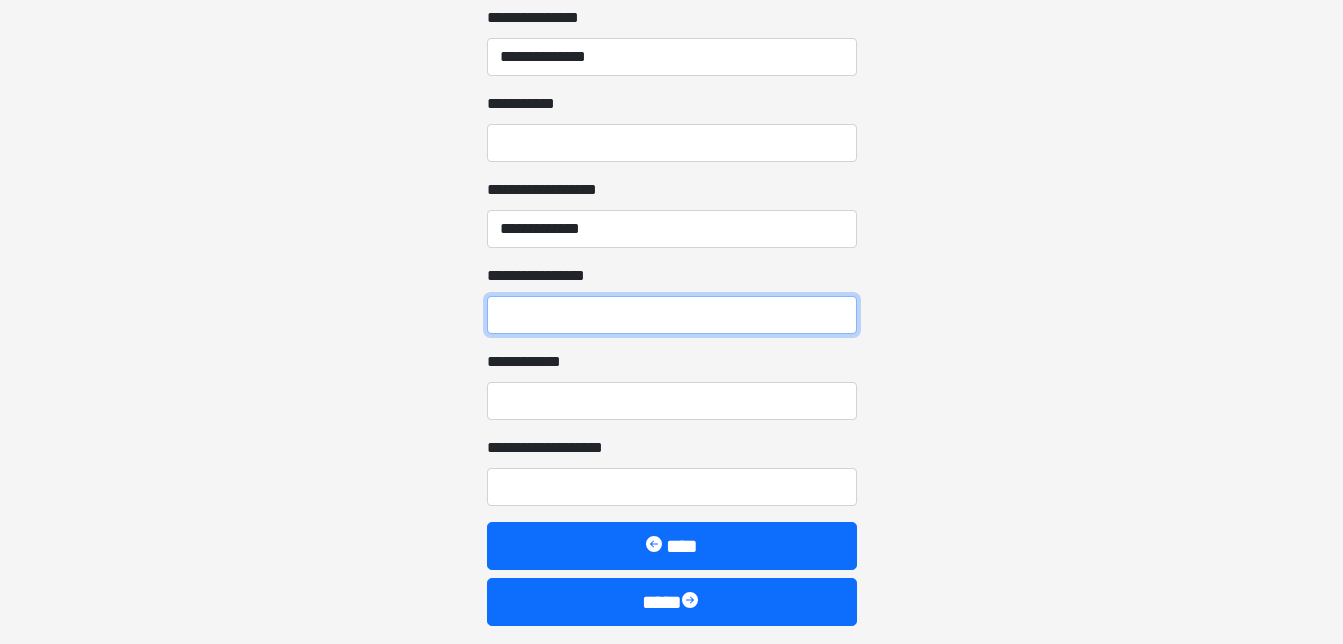 click on "**********" at bounding box center [672, 315] 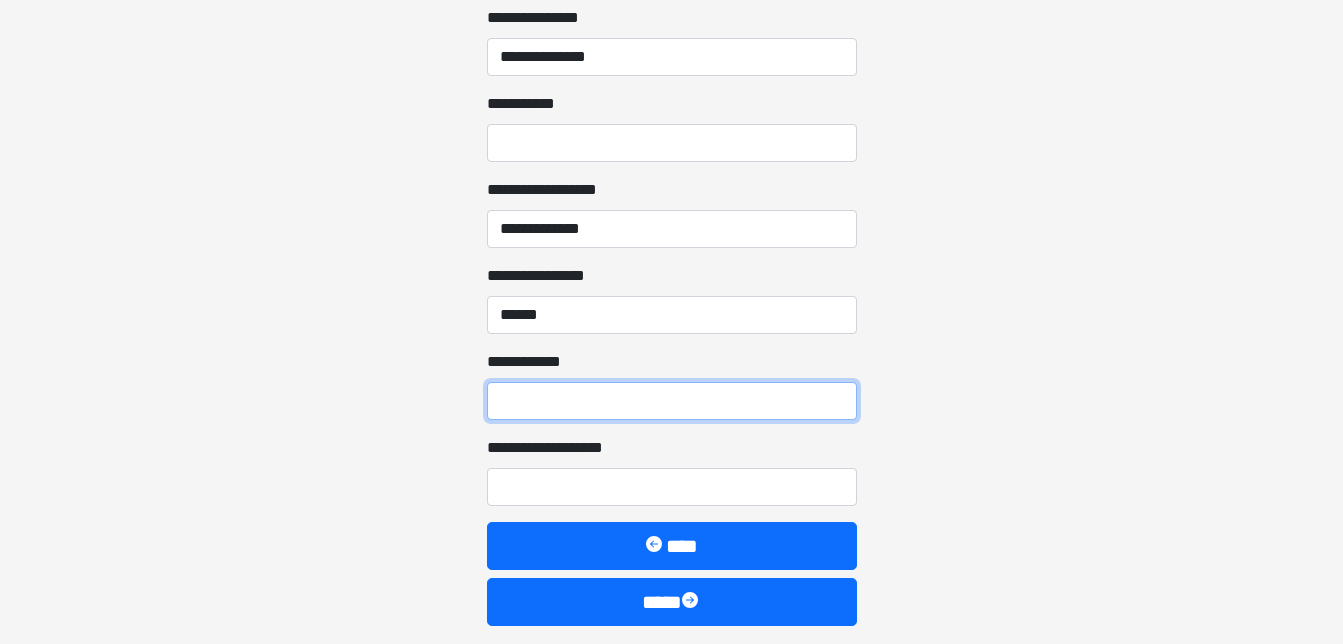 type on "****" 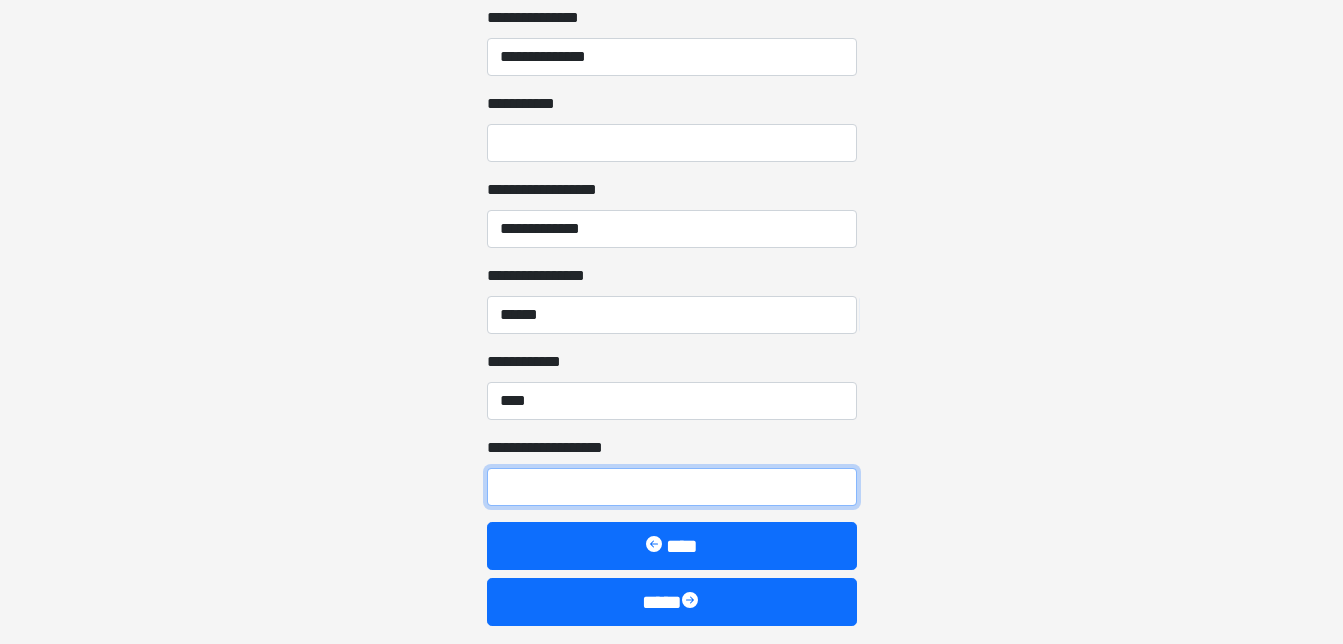 type on "*******" 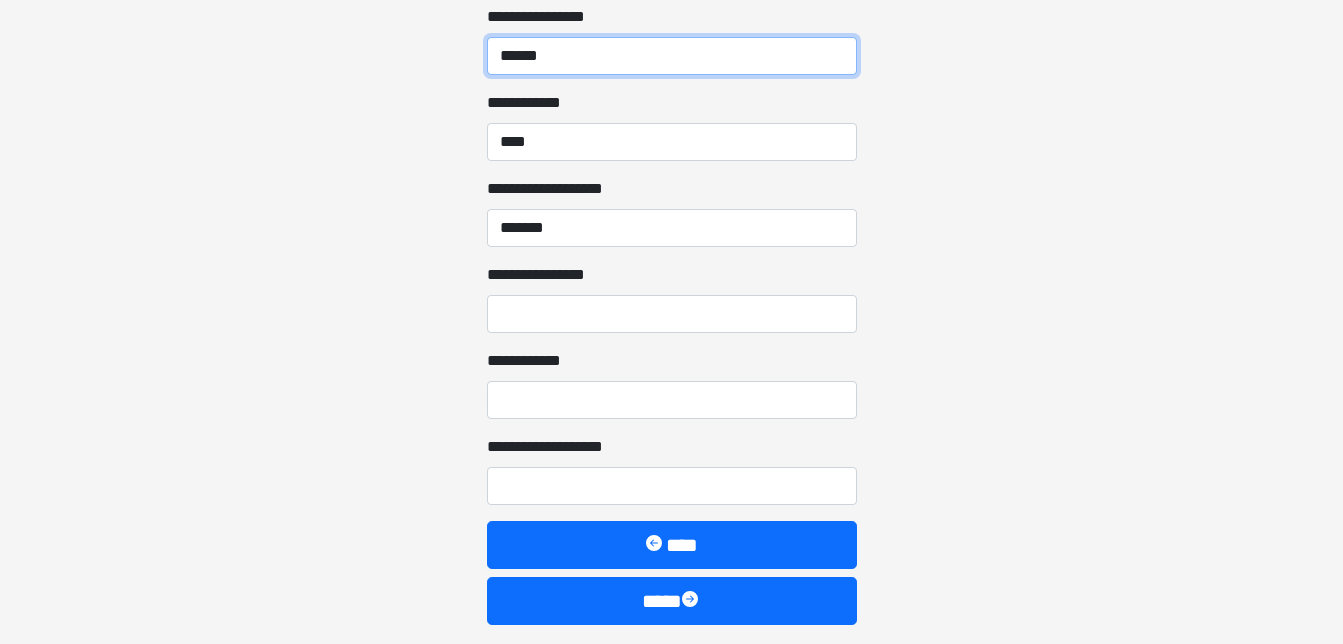 scroll, scrollTop: 2867, scrollLeft: 0, axis: vertical 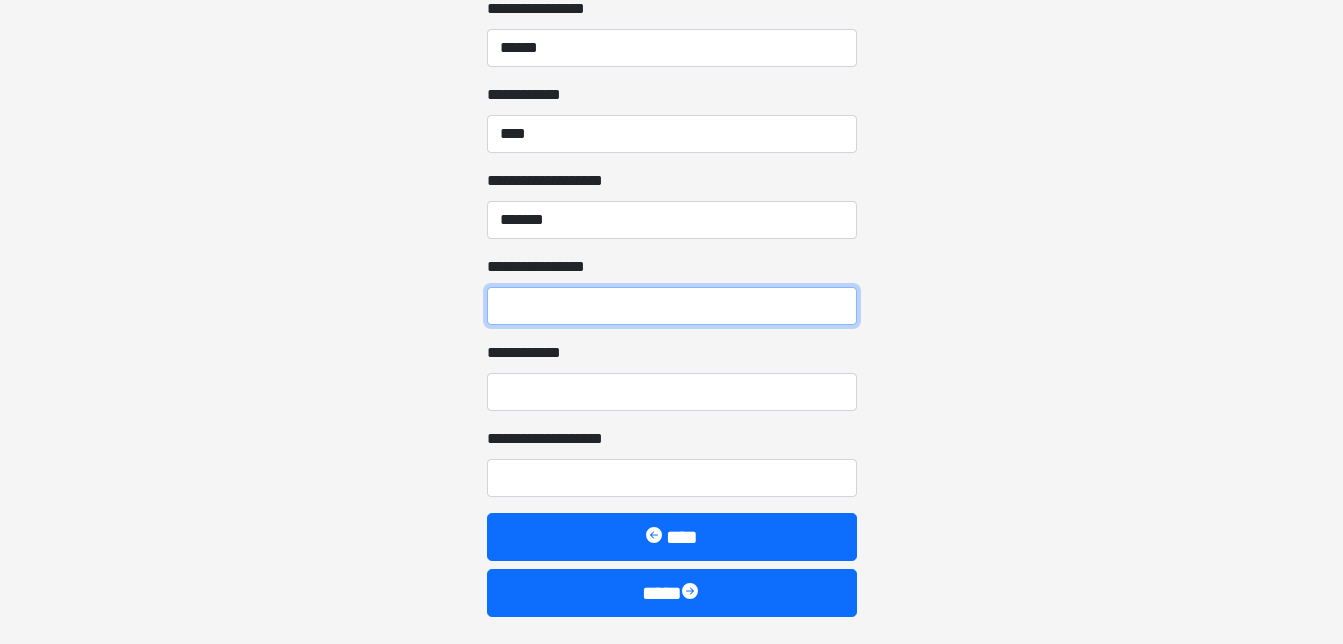 click on "**********" at bounding box center [672, 306] 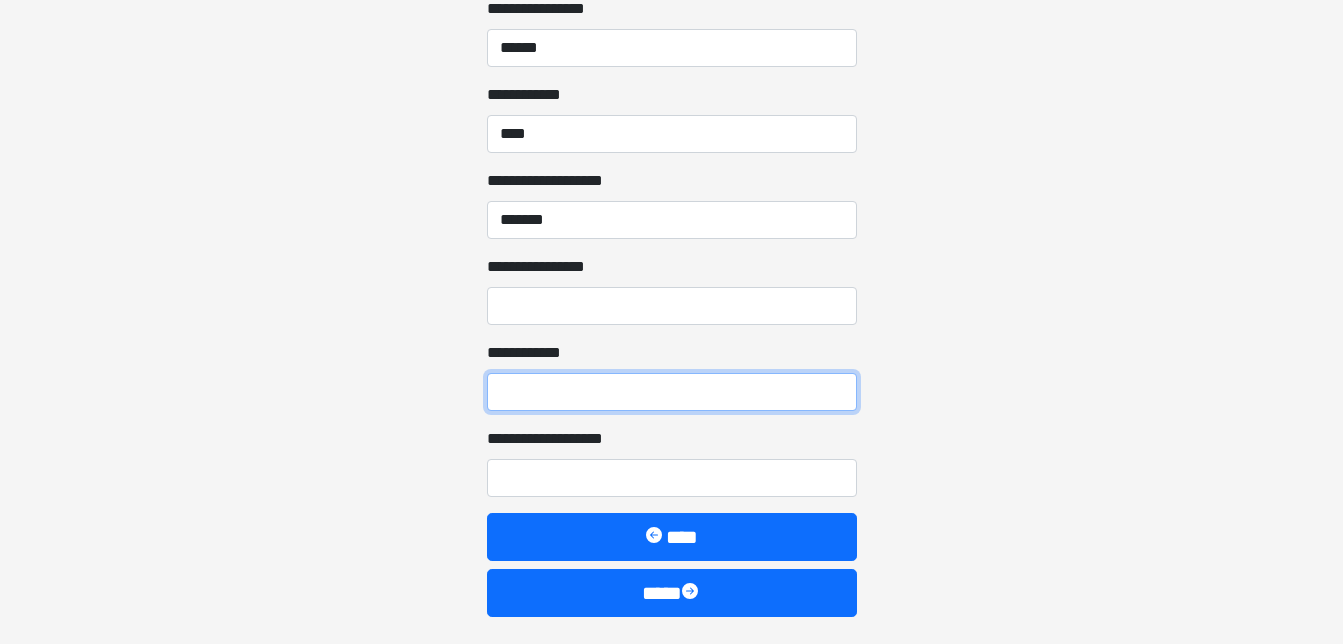 click on "**********" at bounding box center (672, 392) 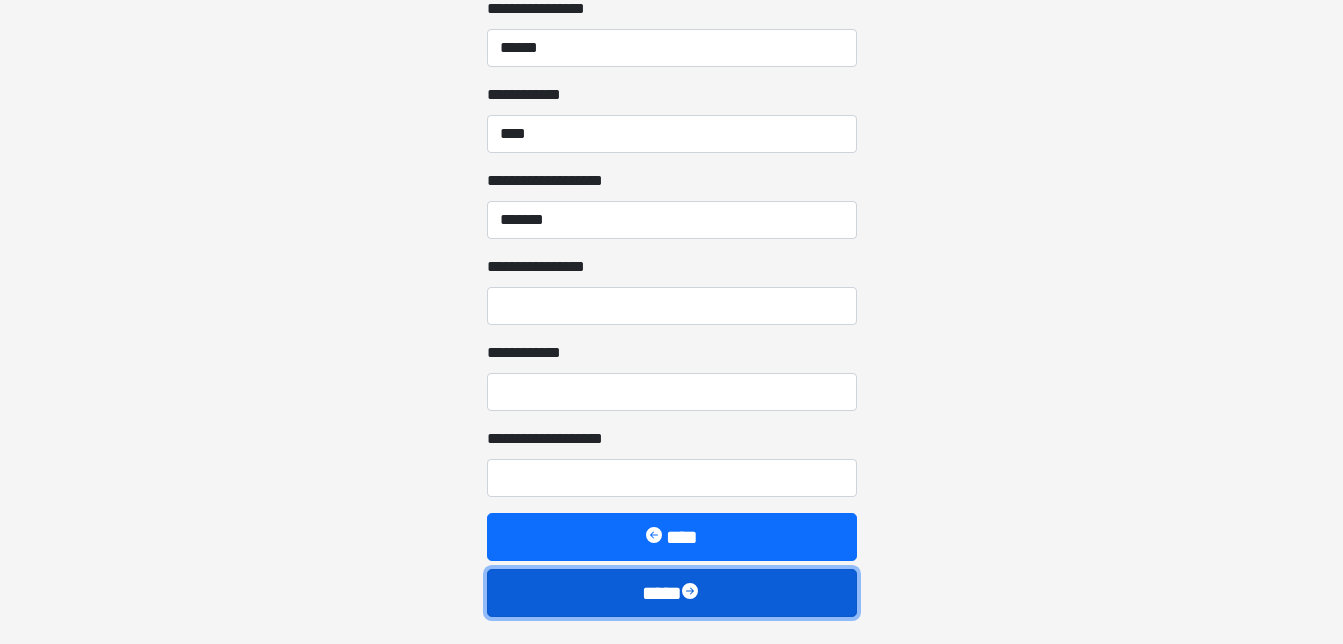 click on "****" at bounding box center (672, 593) 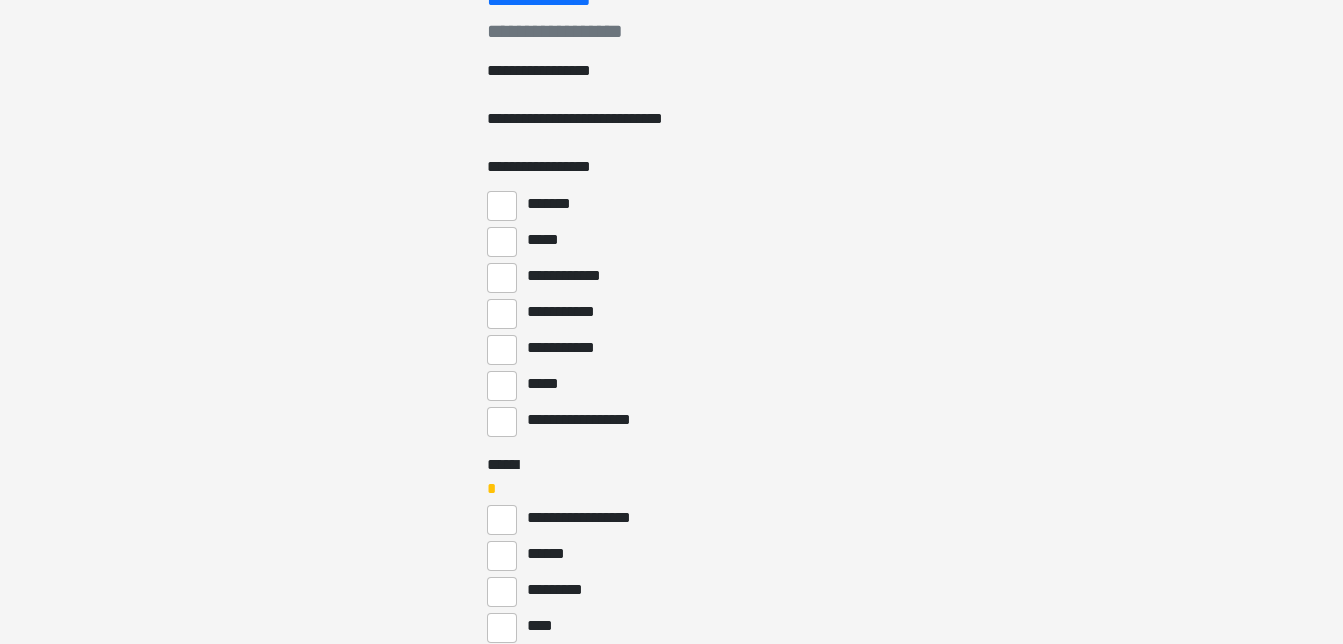 scroll, scrollTop: 400, scrollLeft: 0, axis: vertical 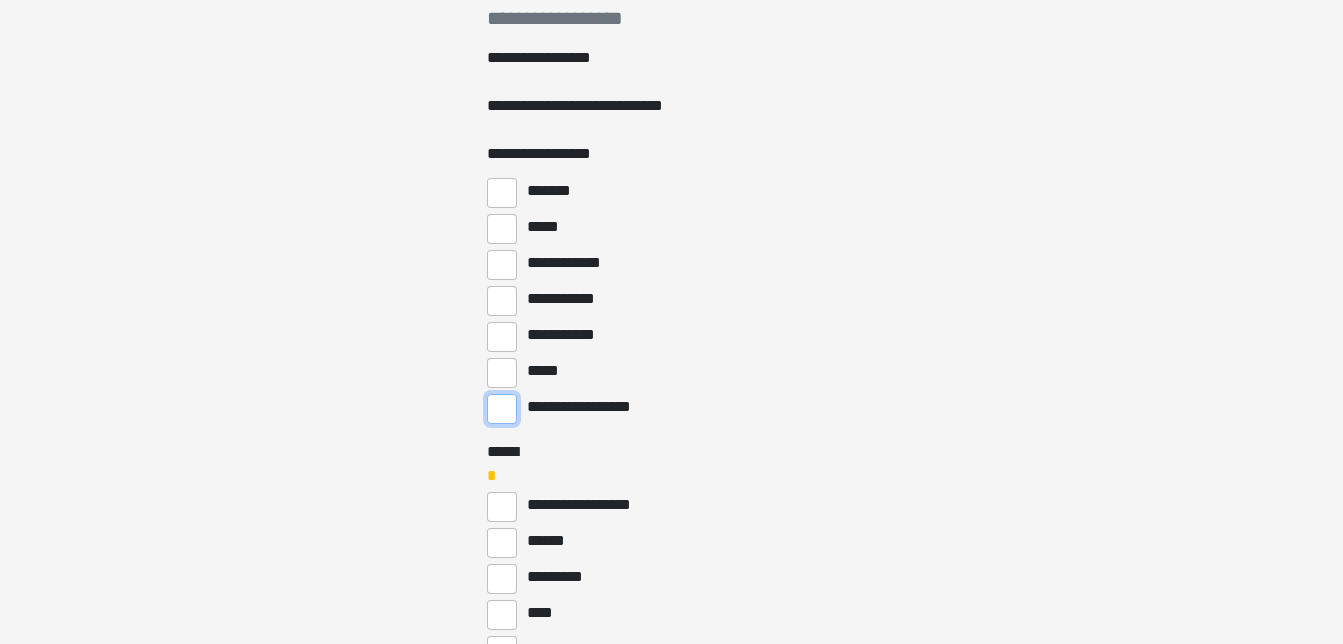 click on "**********" at bounding box center (502, 409) 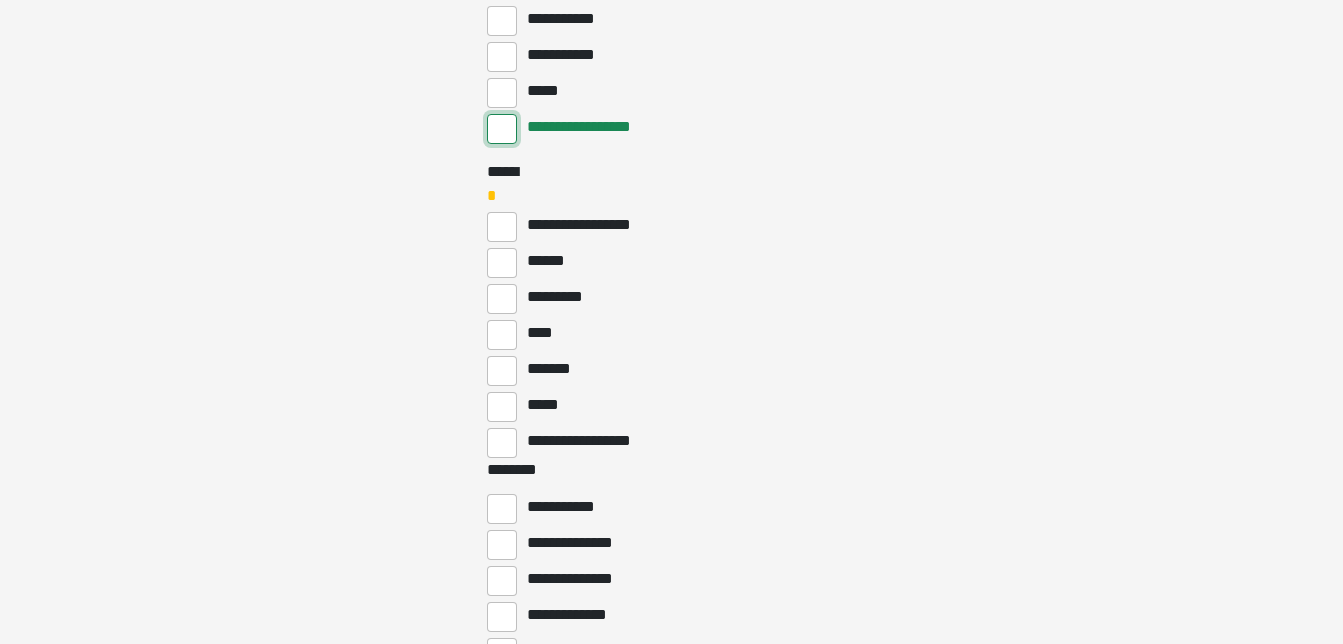 scroll, scrollTop: 693, scrollLeft: 0, axis: vertical 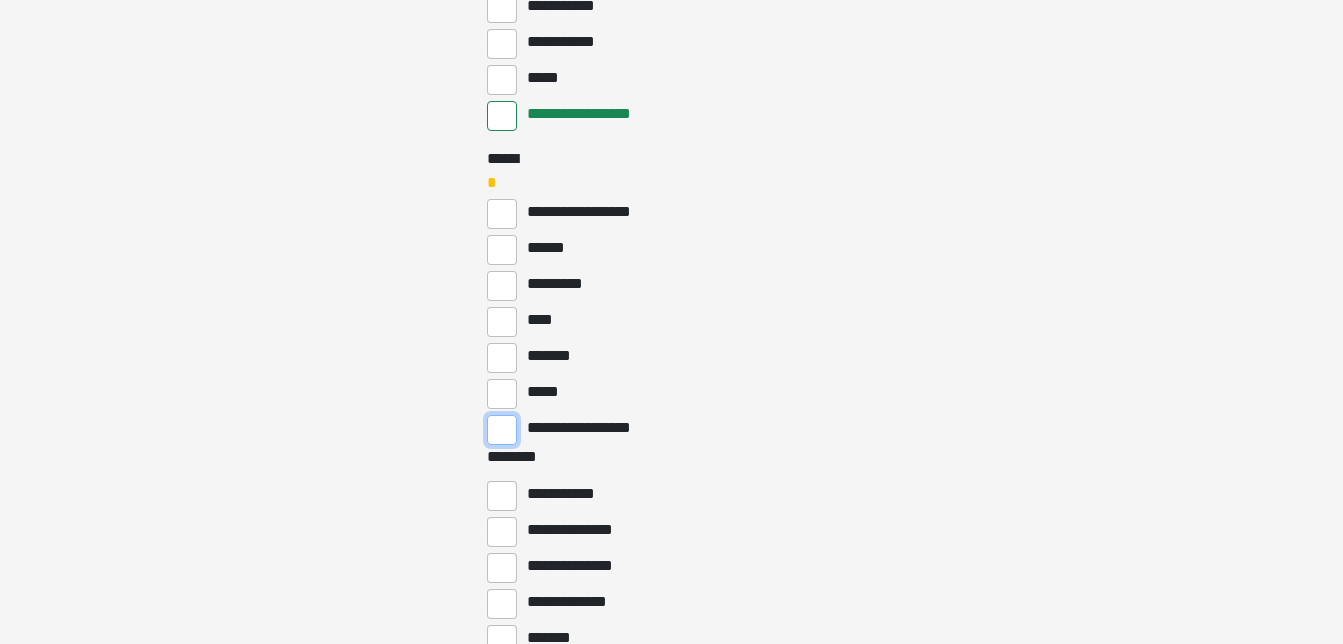 click on "**********" at bounding box center (502, 430) 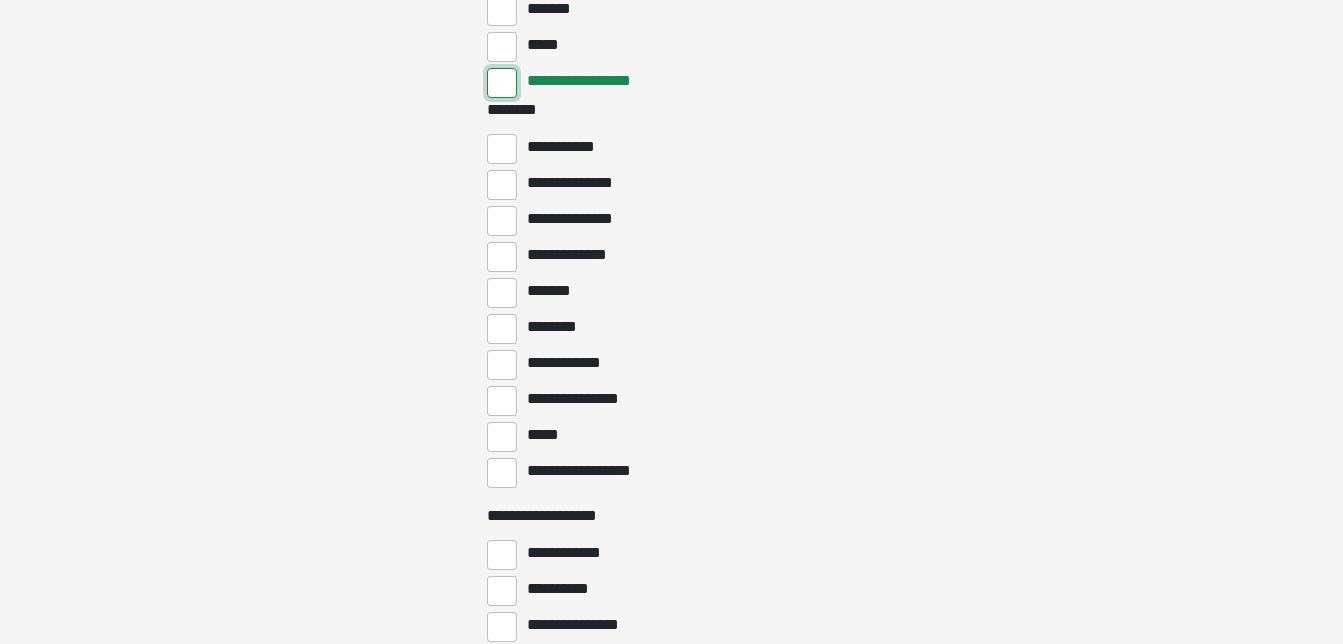 scroll, scrollTop: 1053, scrollLeft: 0, axis: vertical 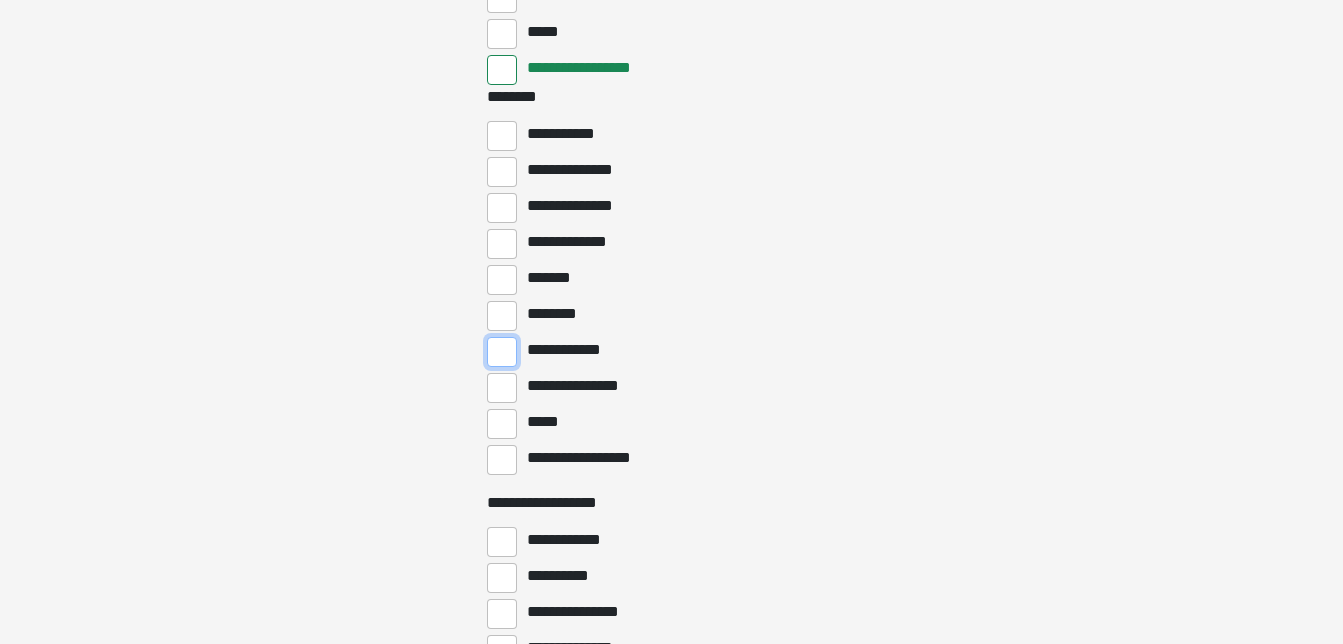 click on "**********" at bounding box center (502, 352) 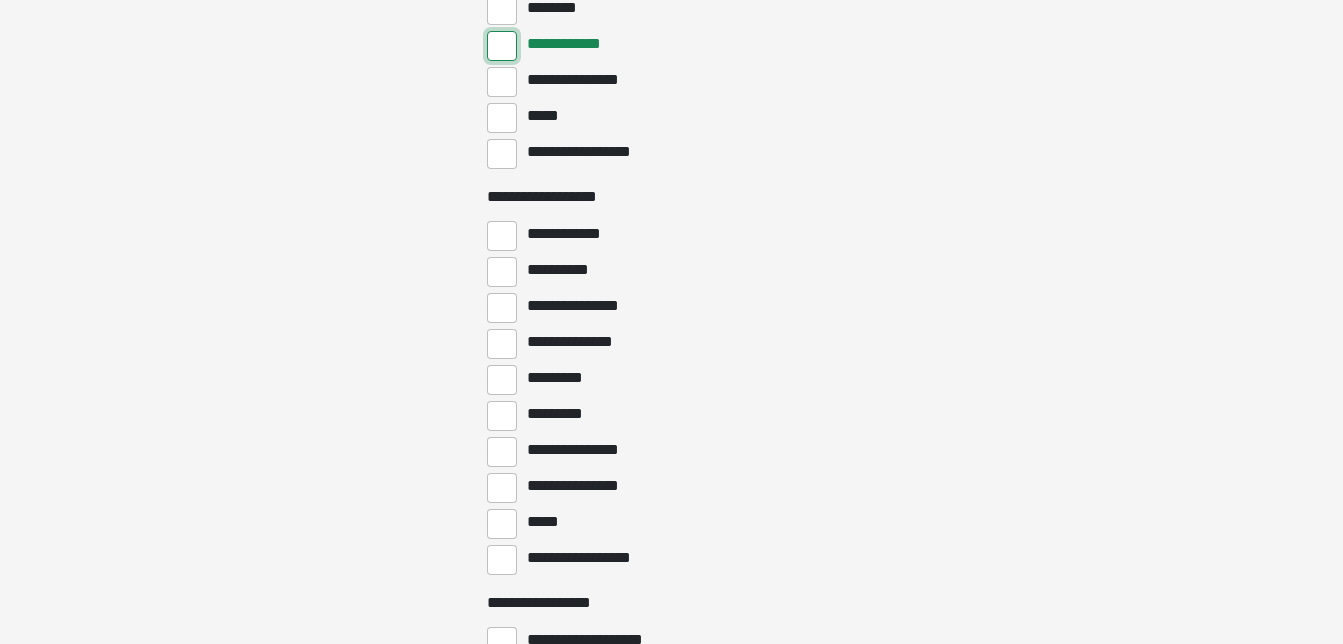 scroll, scrollTop: 1373, scrollLeft: 0, axis: vertical 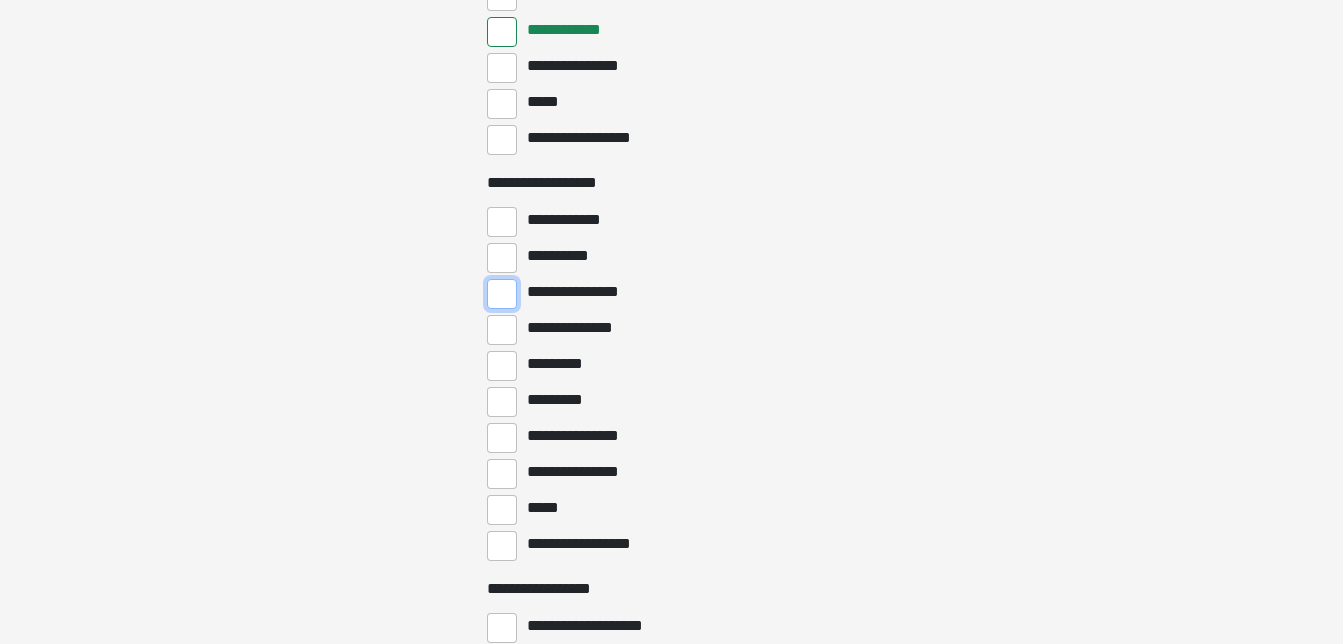click on "**********" at bounding box center [502, 294] 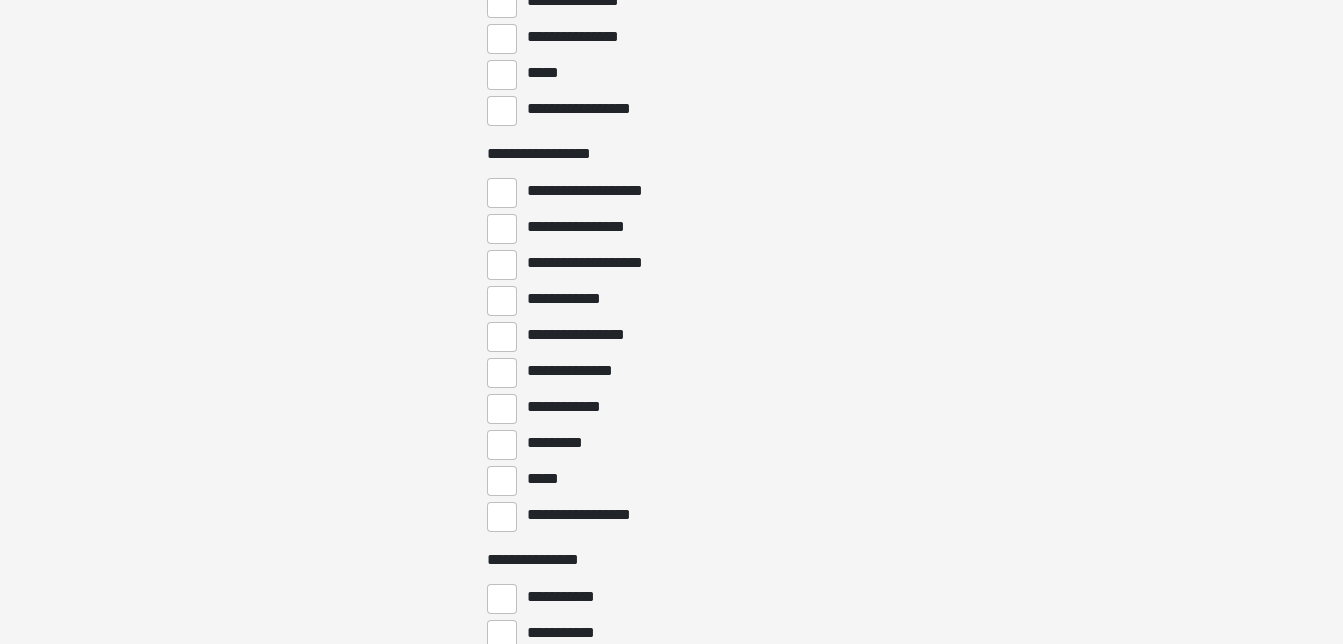 scroll, scrollTop: 1827, scrollLeft: 0, axis: vertical 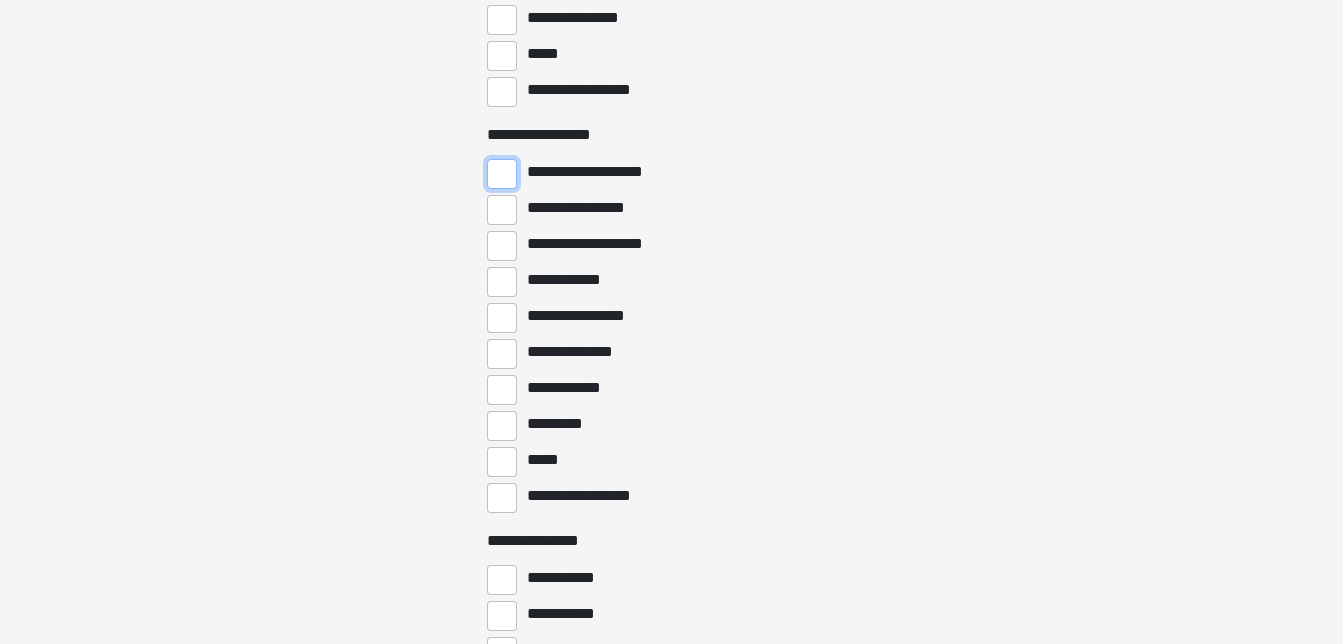 click on "**********" at bounding box center (502, 174) 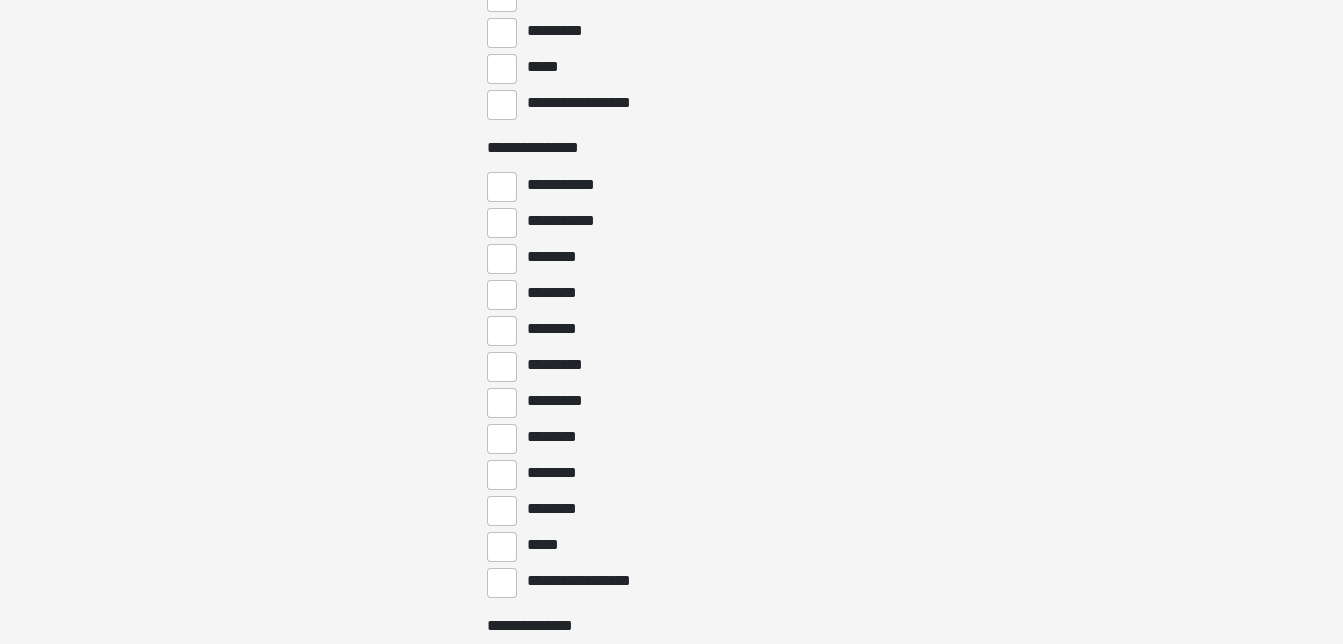 scroll, scrollTop: 2240, scrollLeft: 0, axis: vertical 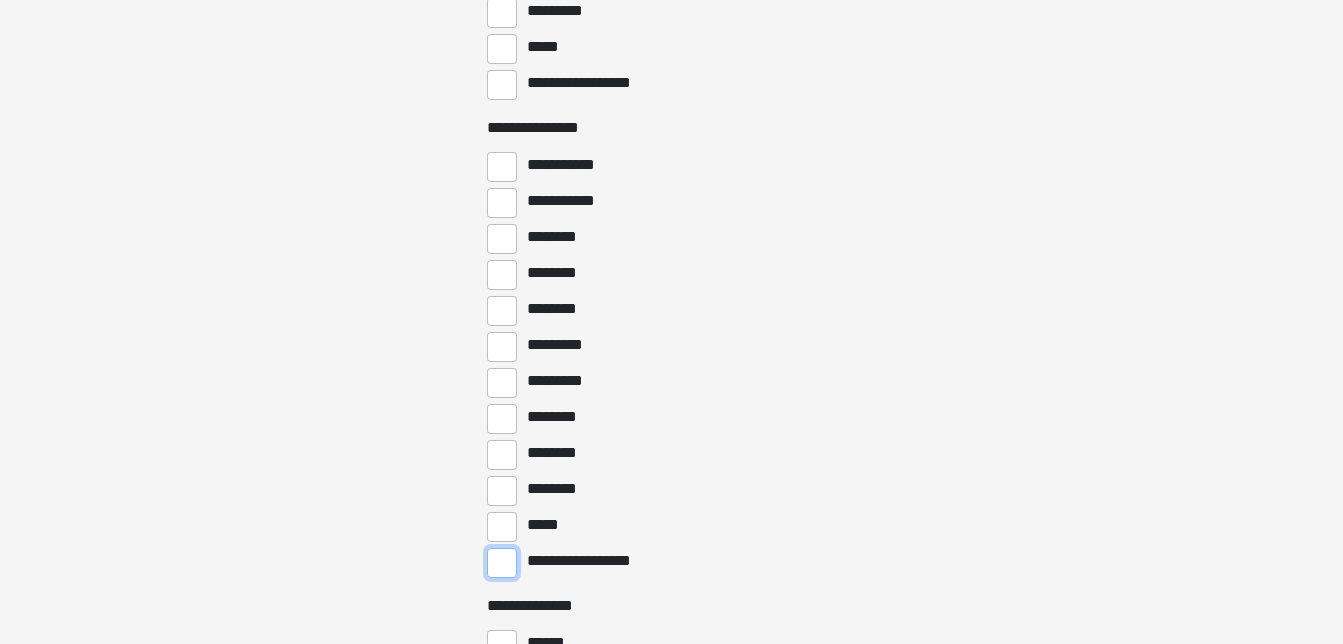 click on "**********" at bounding box center [502, 563] 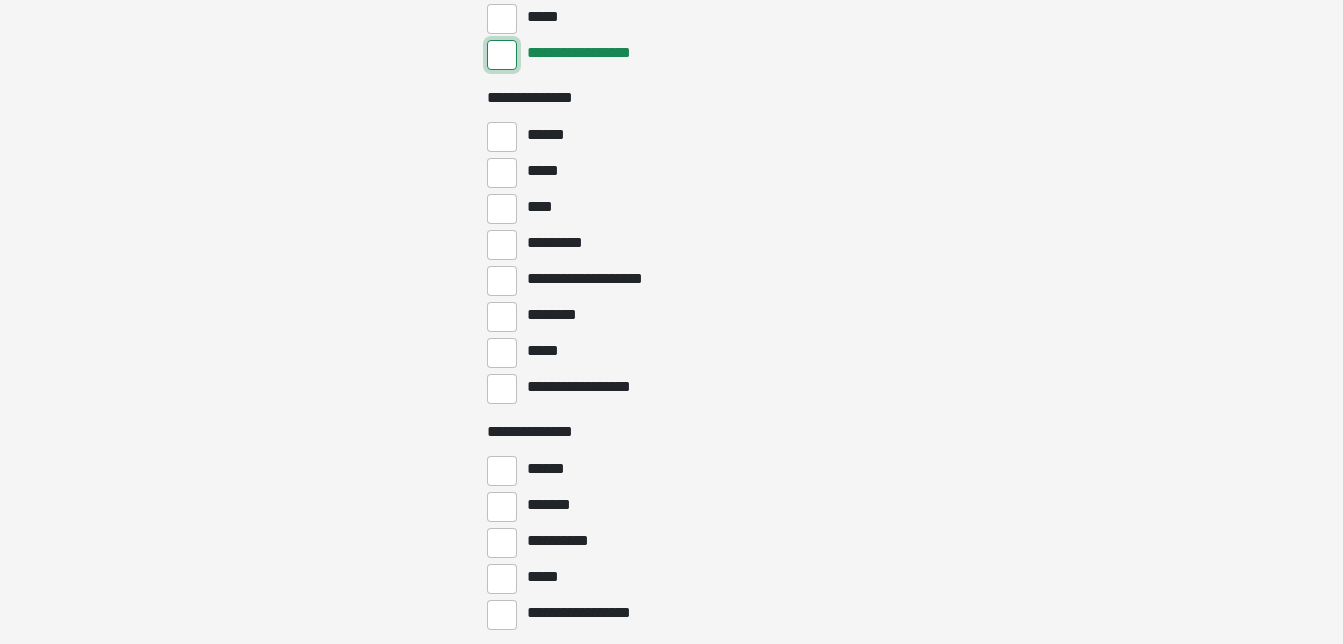scroll, scrollTop: 2760, scrollLeft: 0, axis: vertical 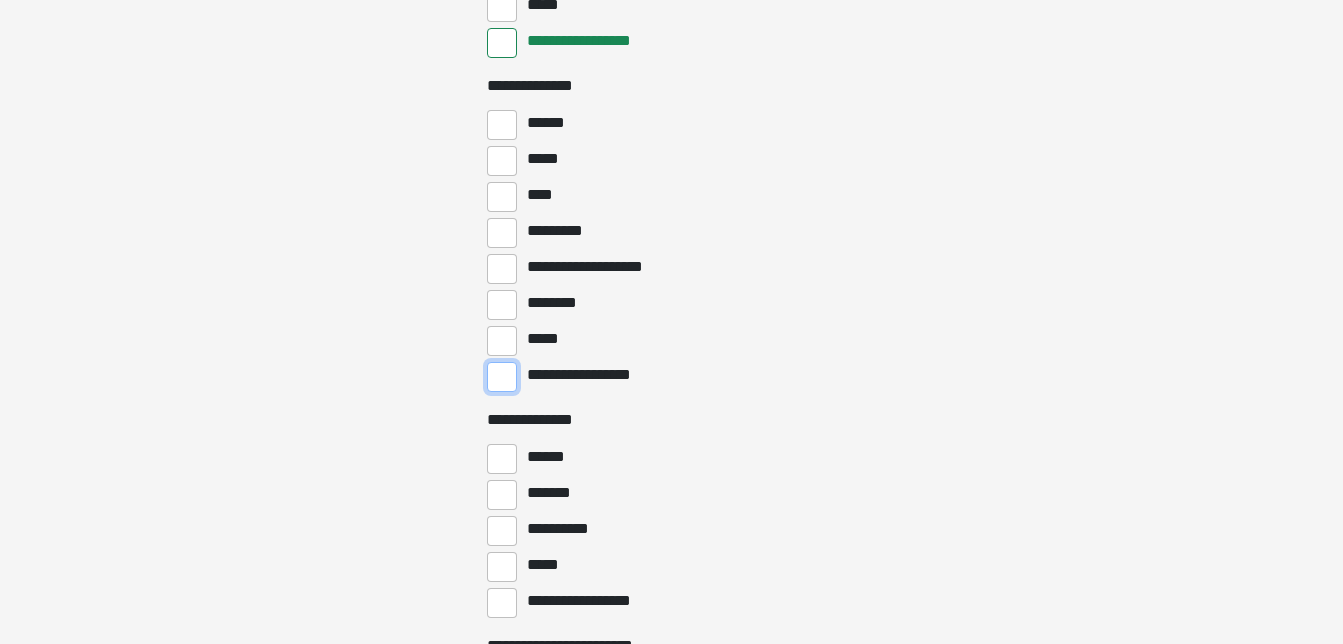 click on "**********" at bounding box center [502, 377] 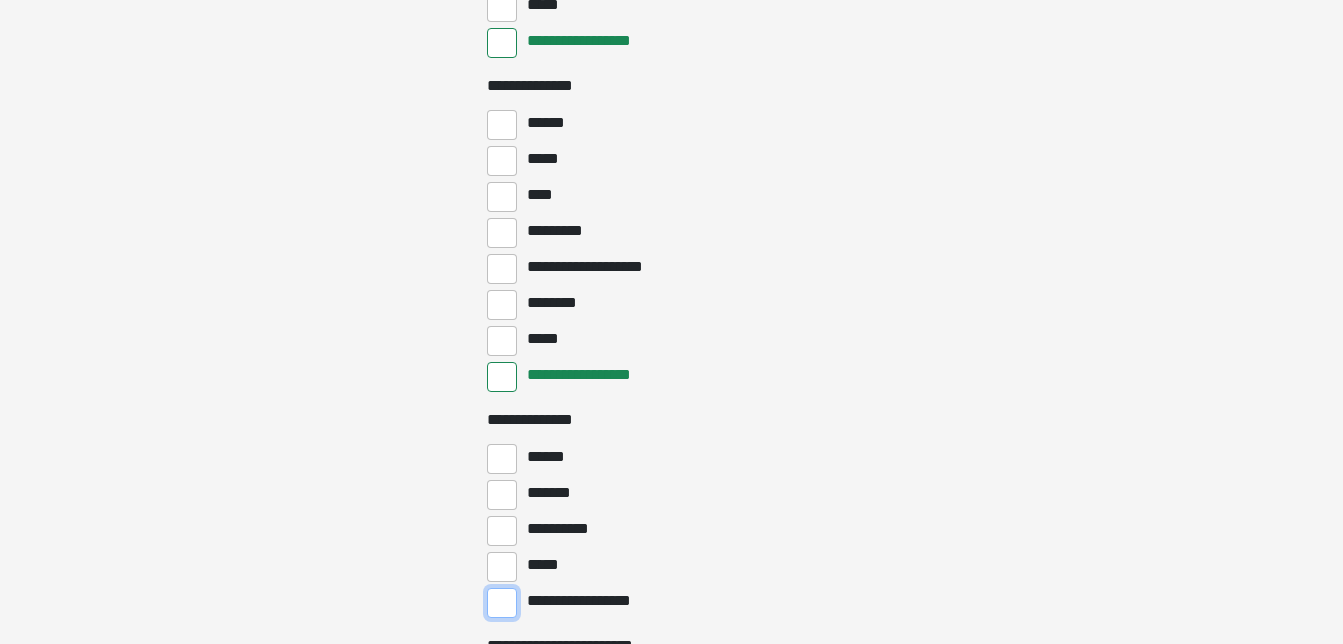click on "**********" at bounding box center [502, 603] 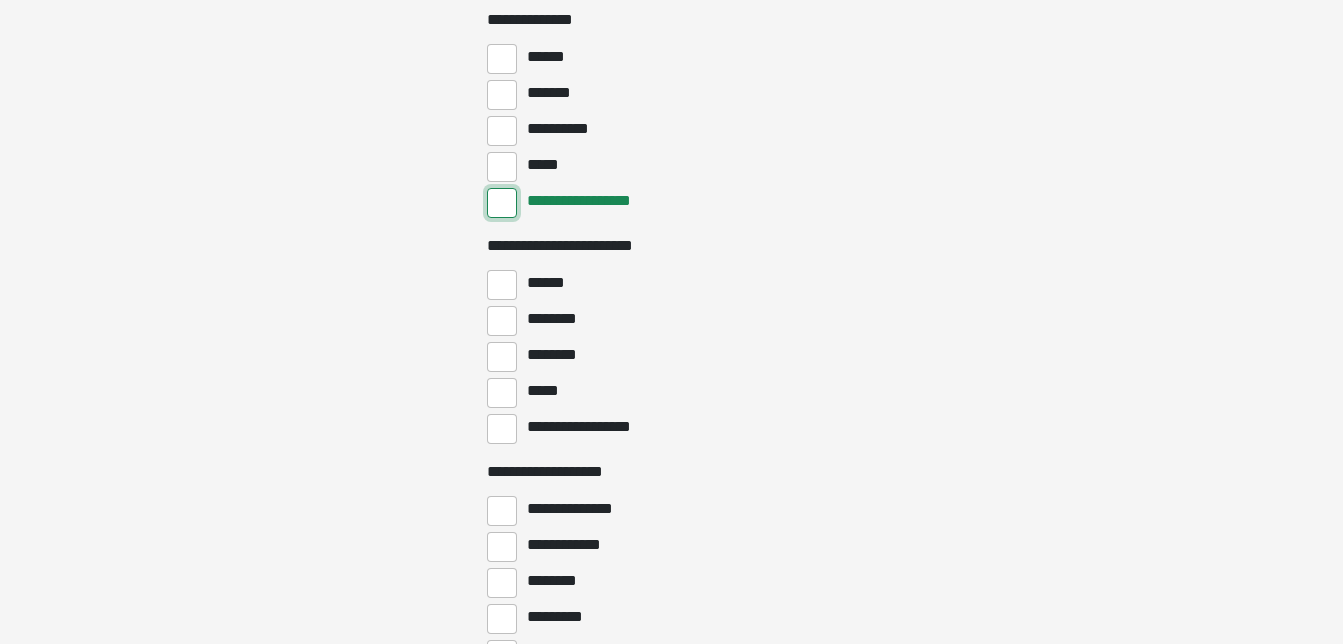 scroll, scrollTop: 3186, scrollLeft: 0, axis: vertical 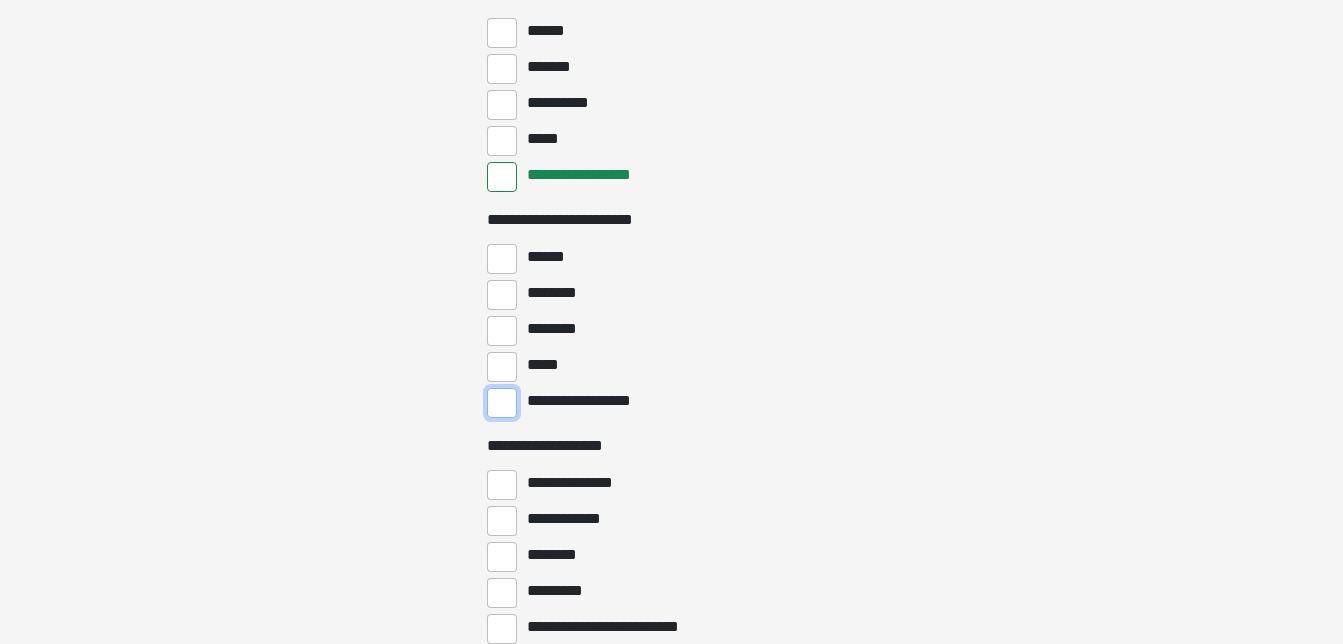 click on "**********" at bounding box center [502, 403] 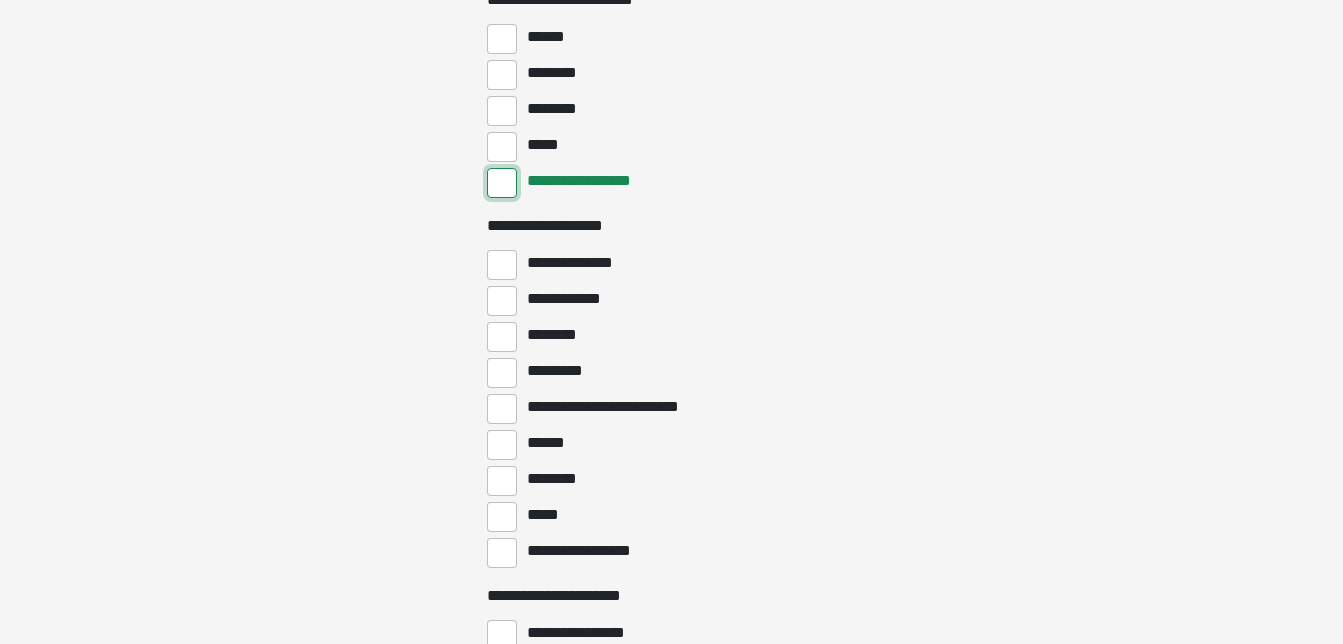 scroll, scrollTop: 3426, scrollLeft: 0, axis: vertical 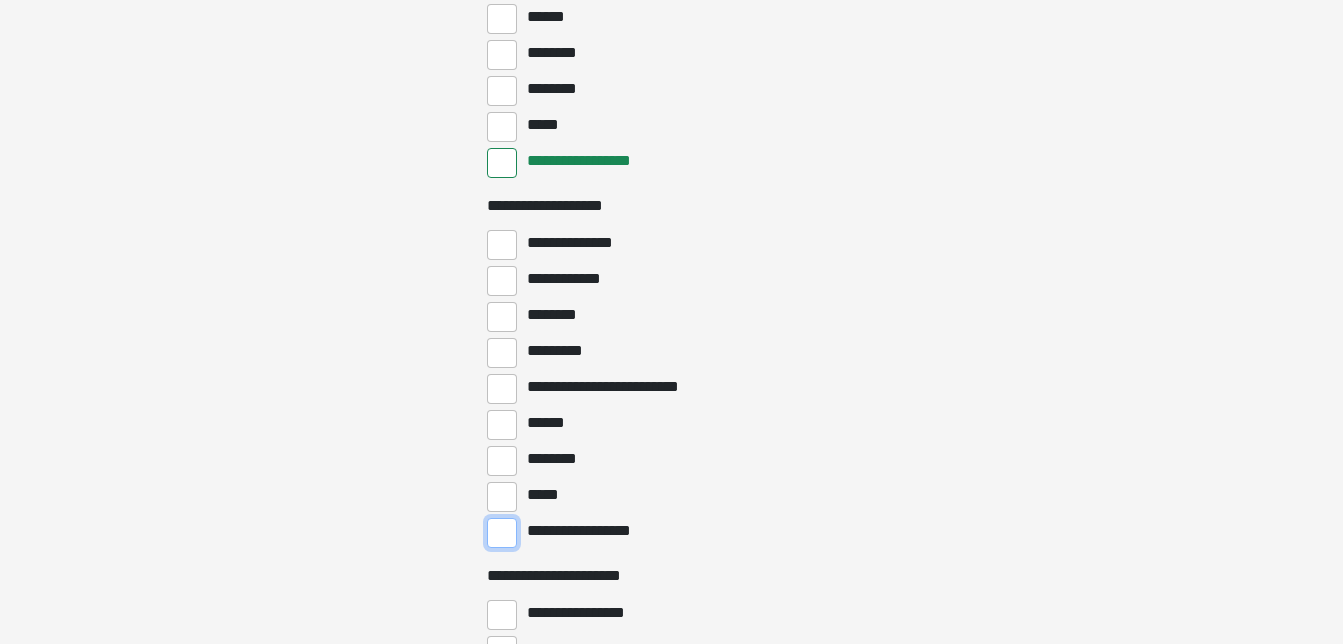 click on "**********" at bounding box center (502, 533) 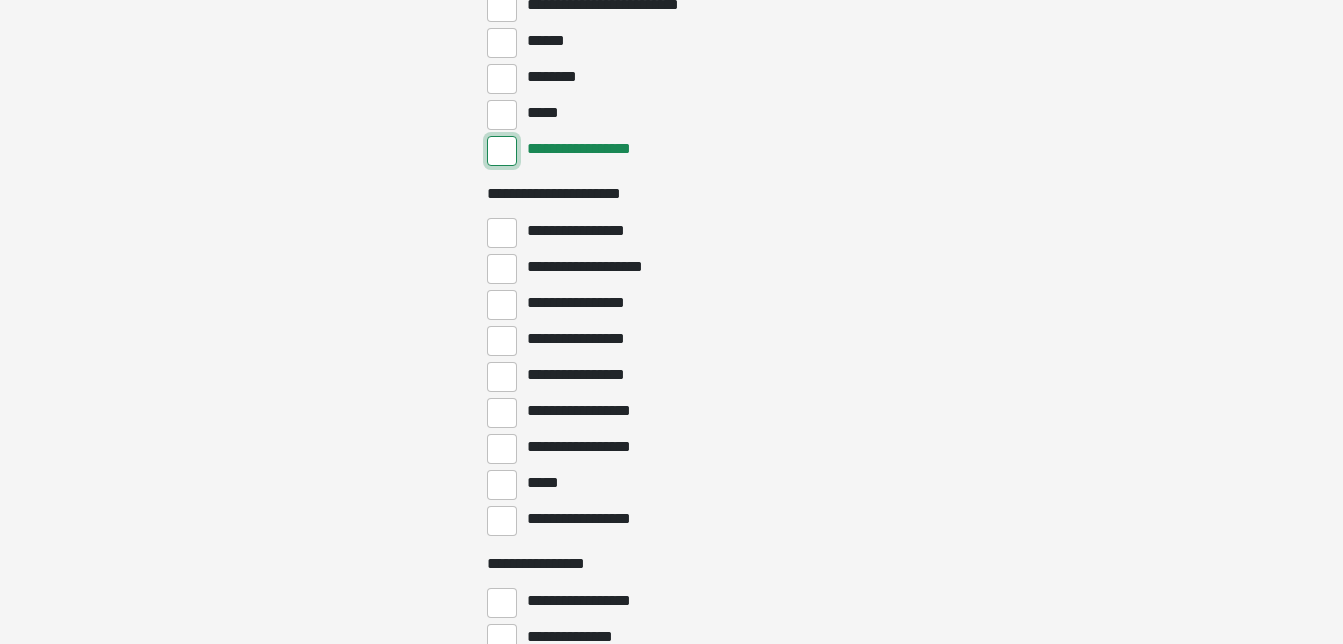 scroll, scrollTop: 3826, scrollLeft: 0, axis: vertical 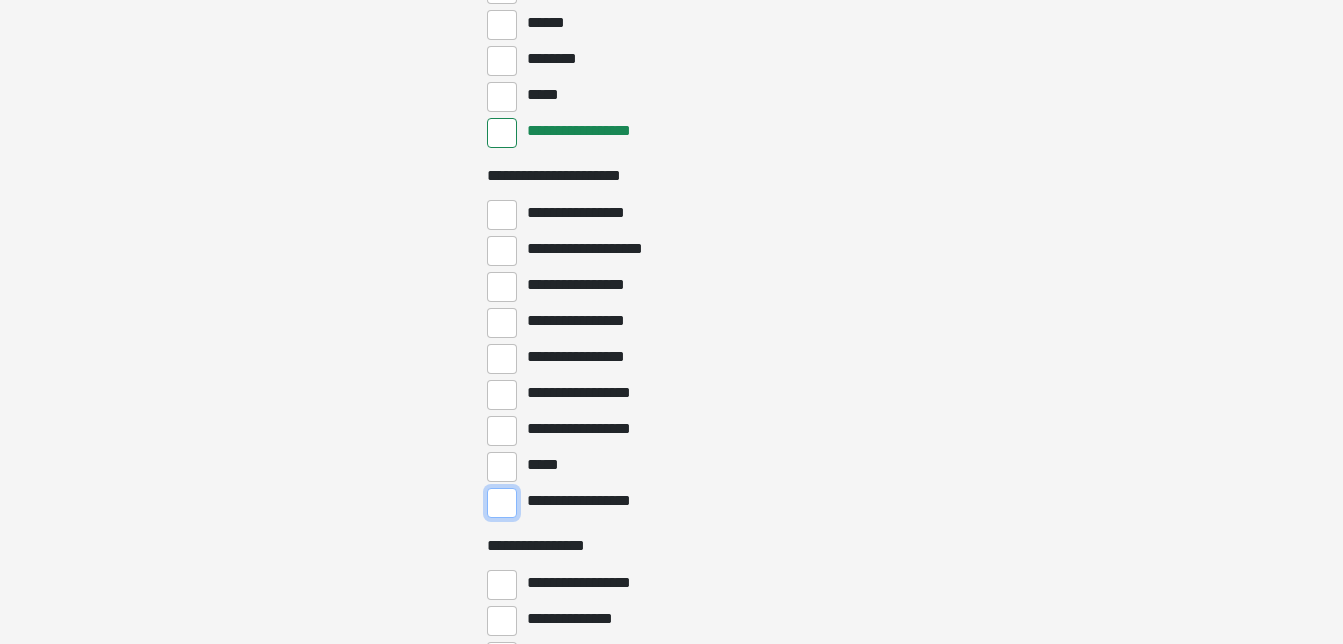 click on "**********" at bounding box center [502, 503] 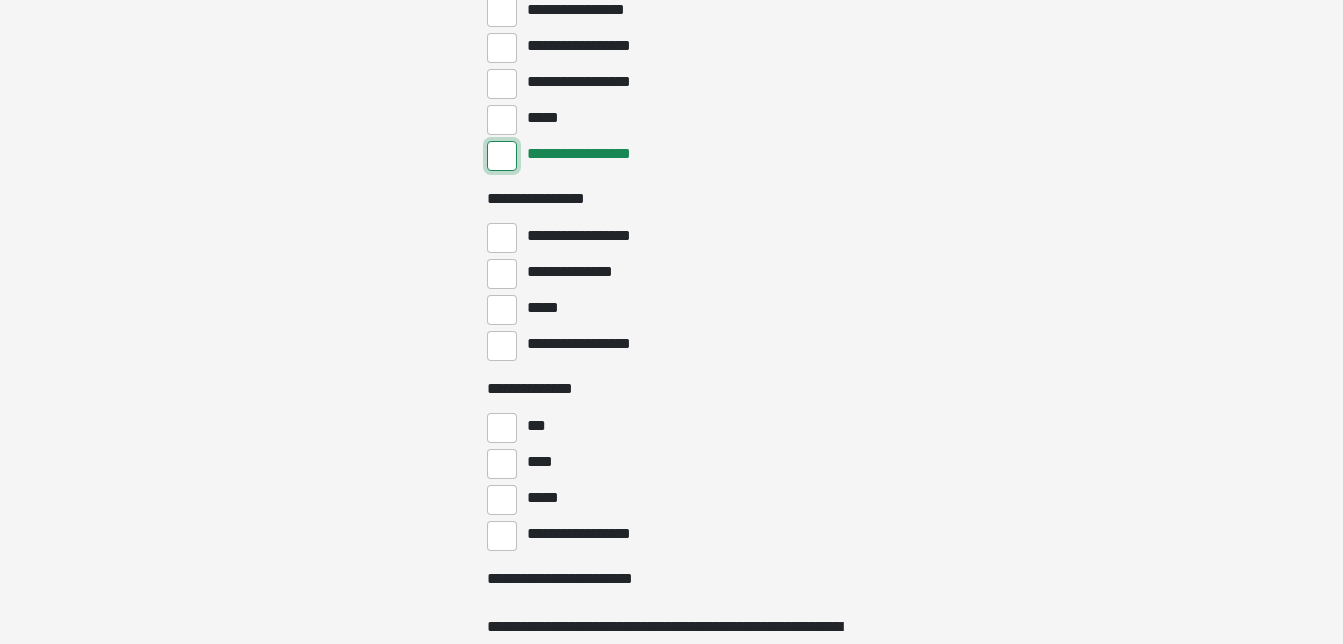scroll, scrollTop: 4163, scrollLeft: 0, axis: vertical 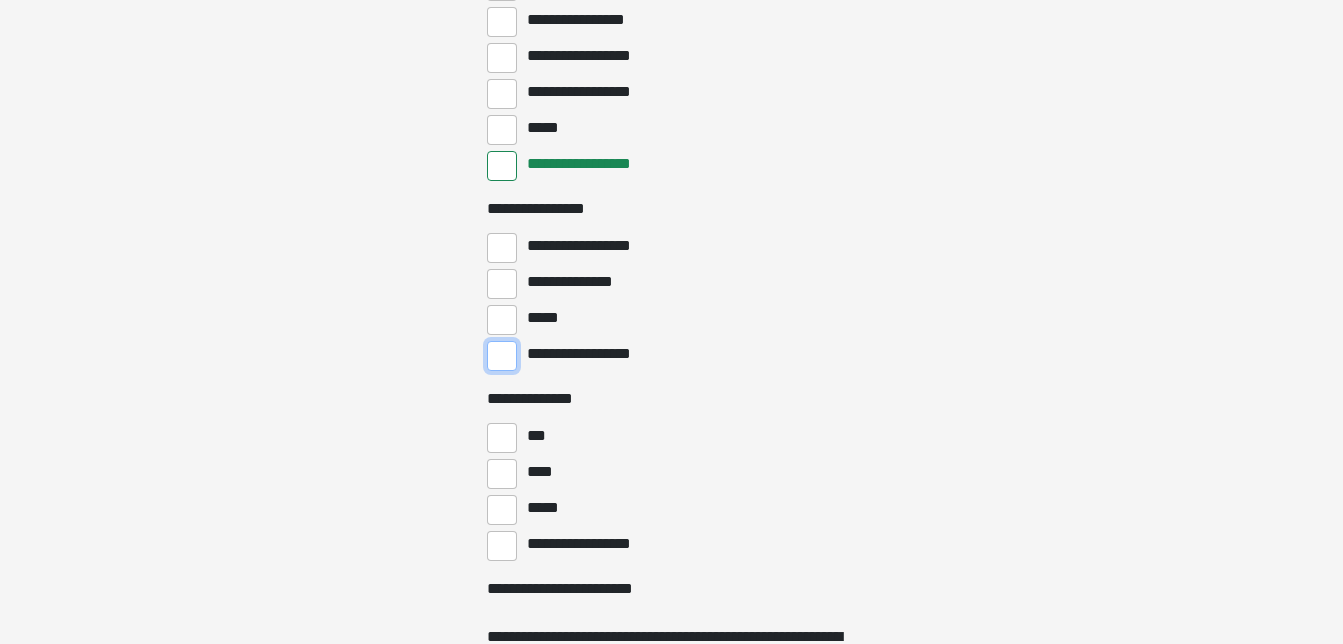 click on "**********" at bounding box center [502, 356] 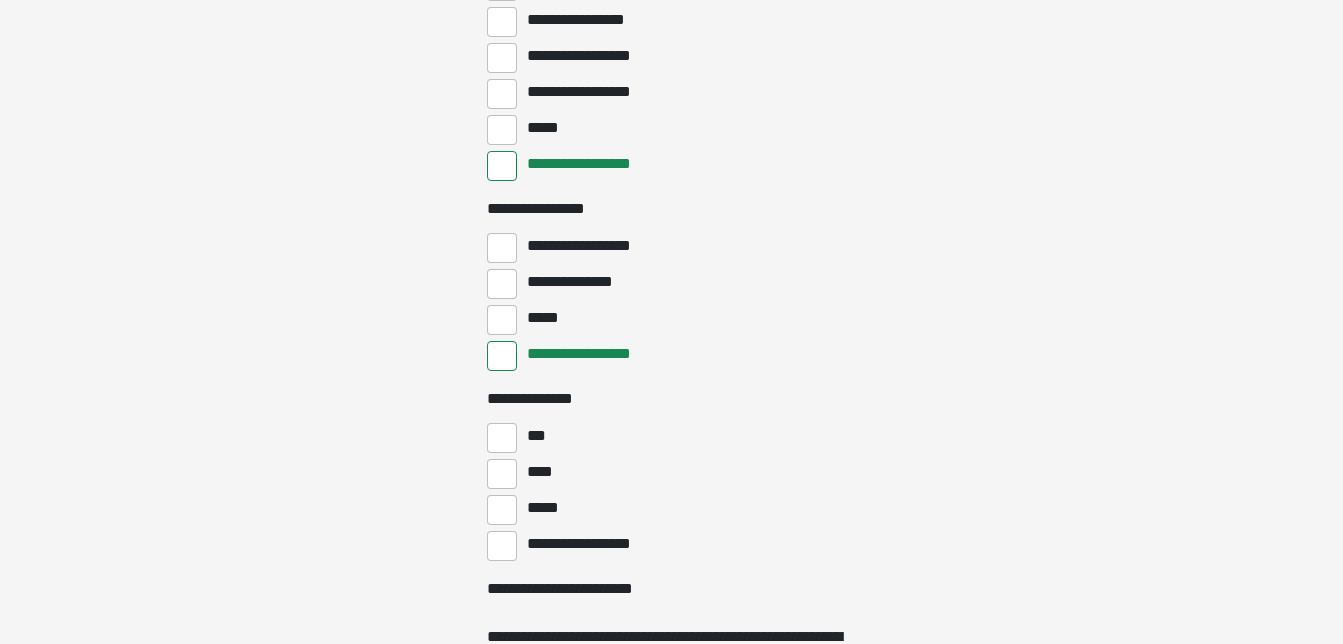 drag, startPoint x: 504, startPoint y: 539, endPoint x: 1336, endPoint y: 560, distance: 832.26495 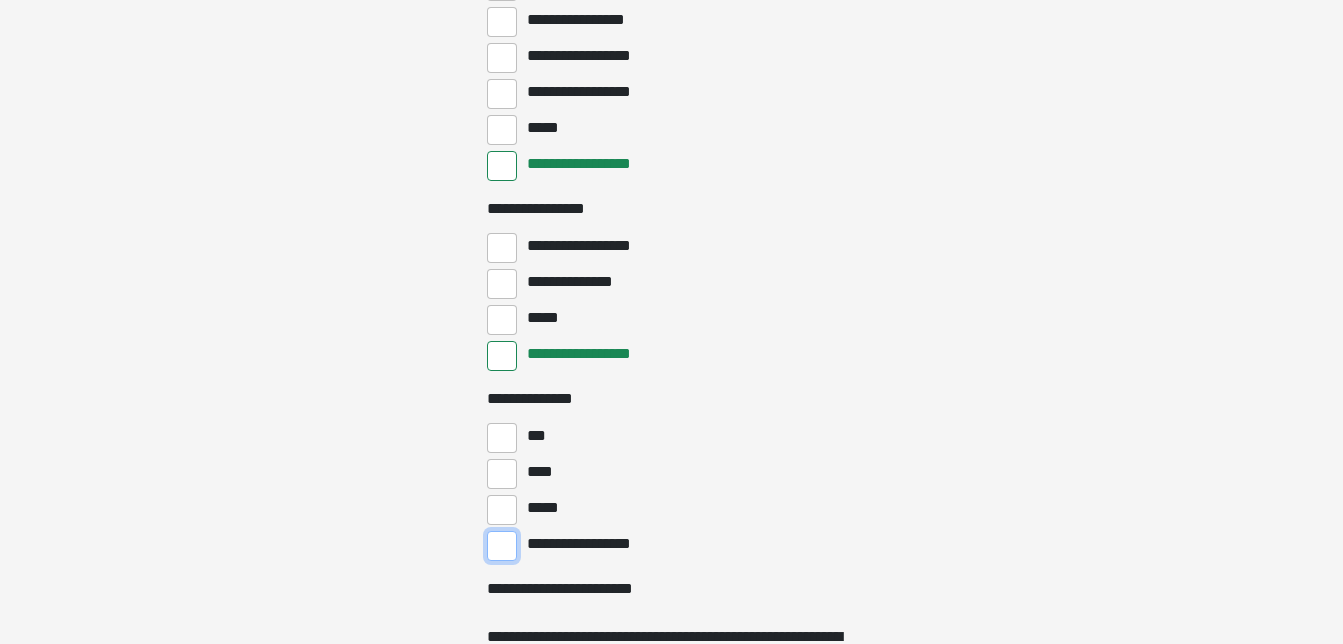 click on "**********" at bounding box center (502, 546) 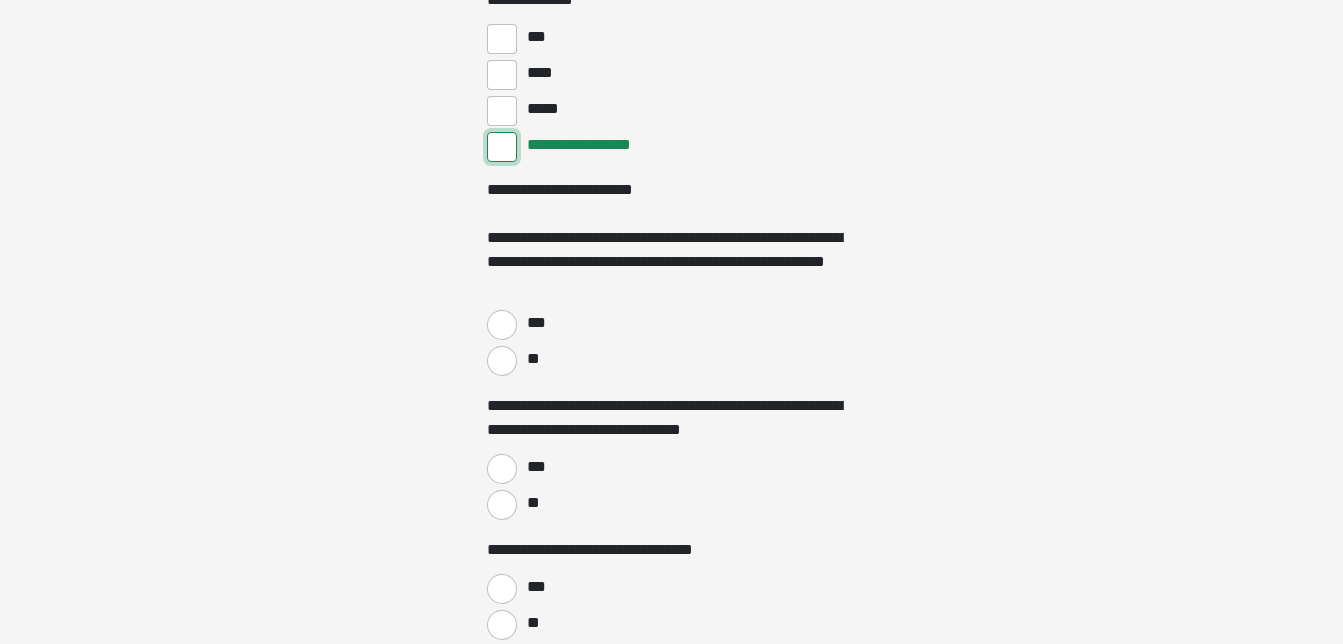 scroll, scrollTop: 4563, scrollLeft: 0, axis: vertical 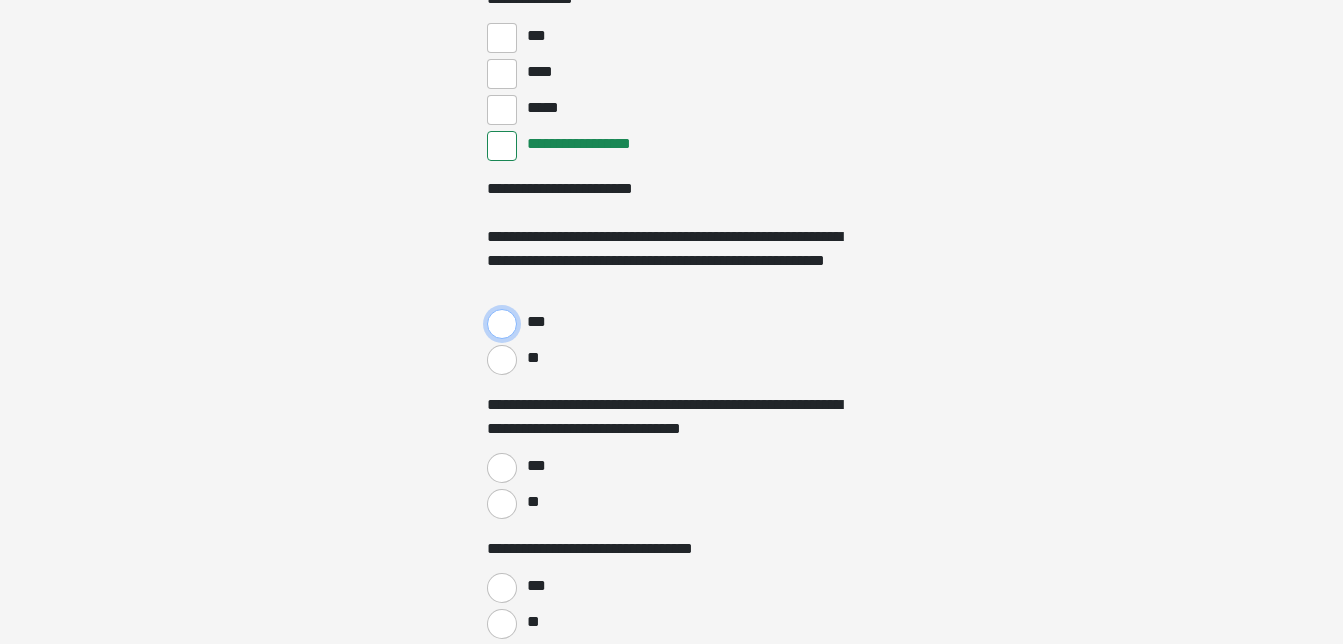 click on "***" at bounding box center [502, 324] 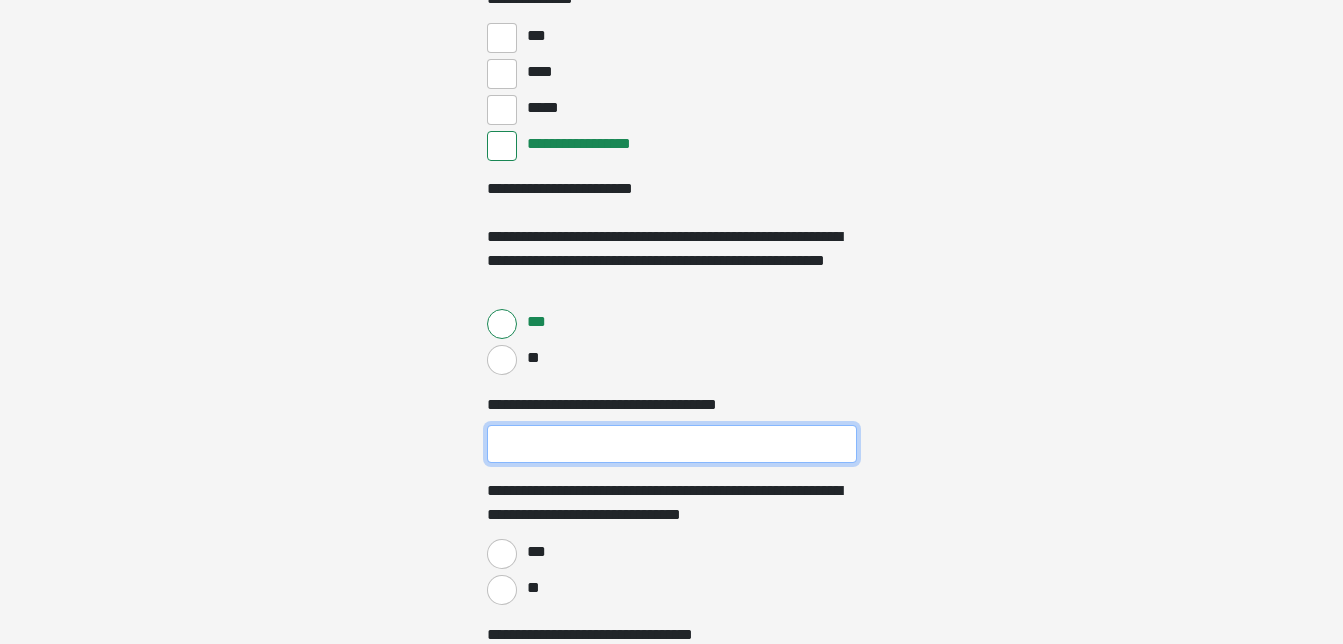 click on "**********" at bounding box center (672, 444) 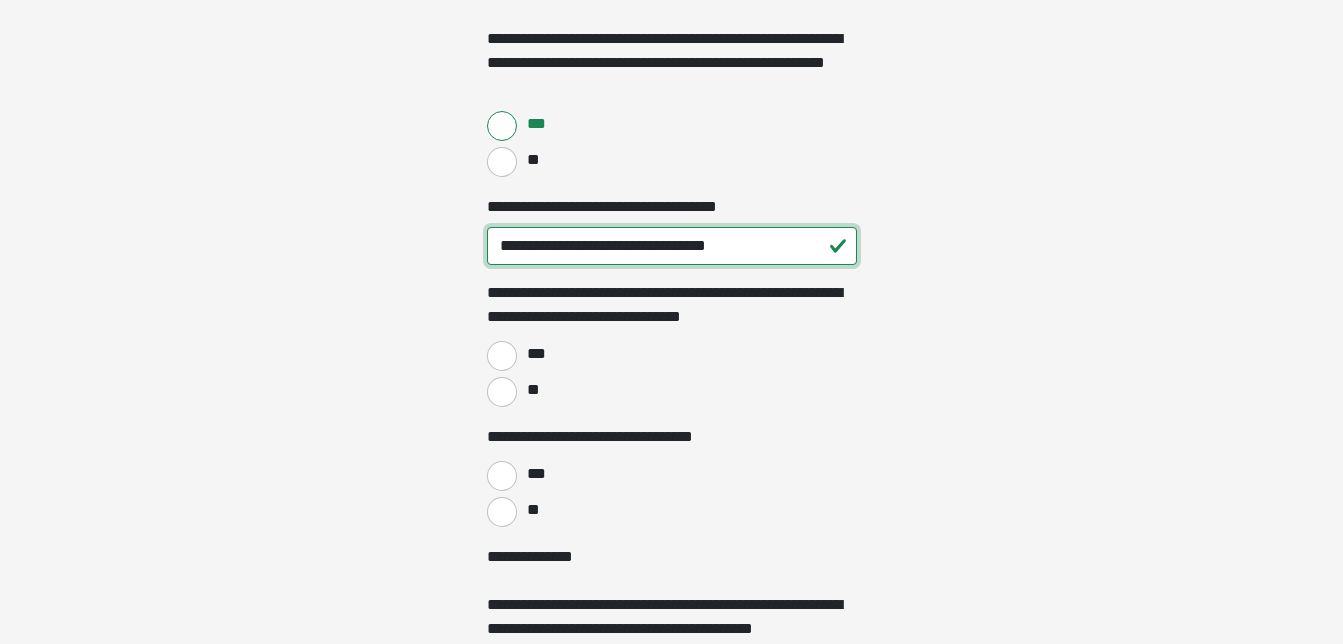 scroll, scrollTop: 4763, scrollLeft: 0, axis: vertical 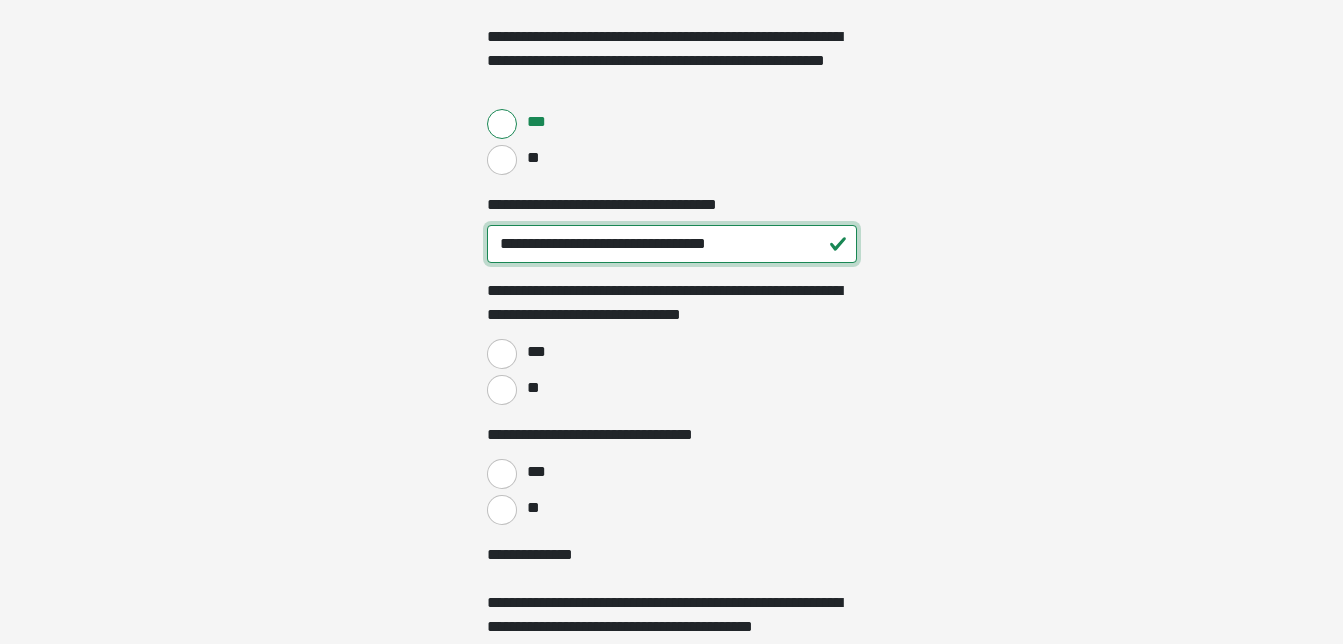 type on "**********" 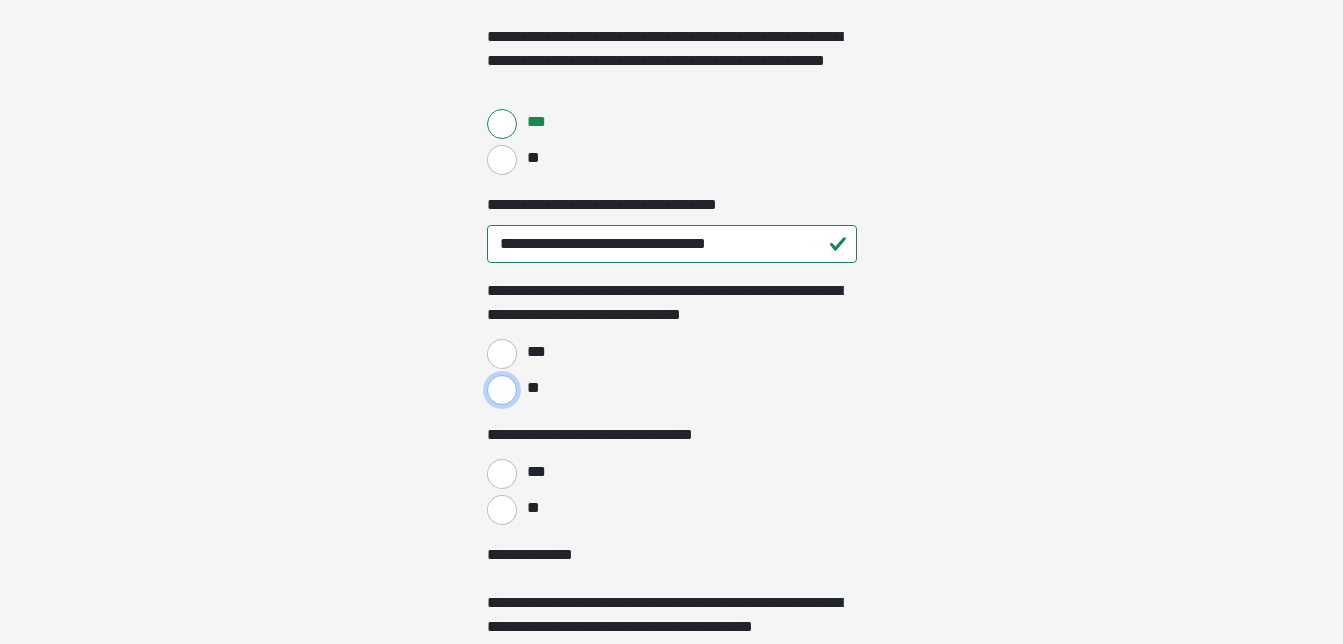 click on "**" at bounding box center (502, 390) 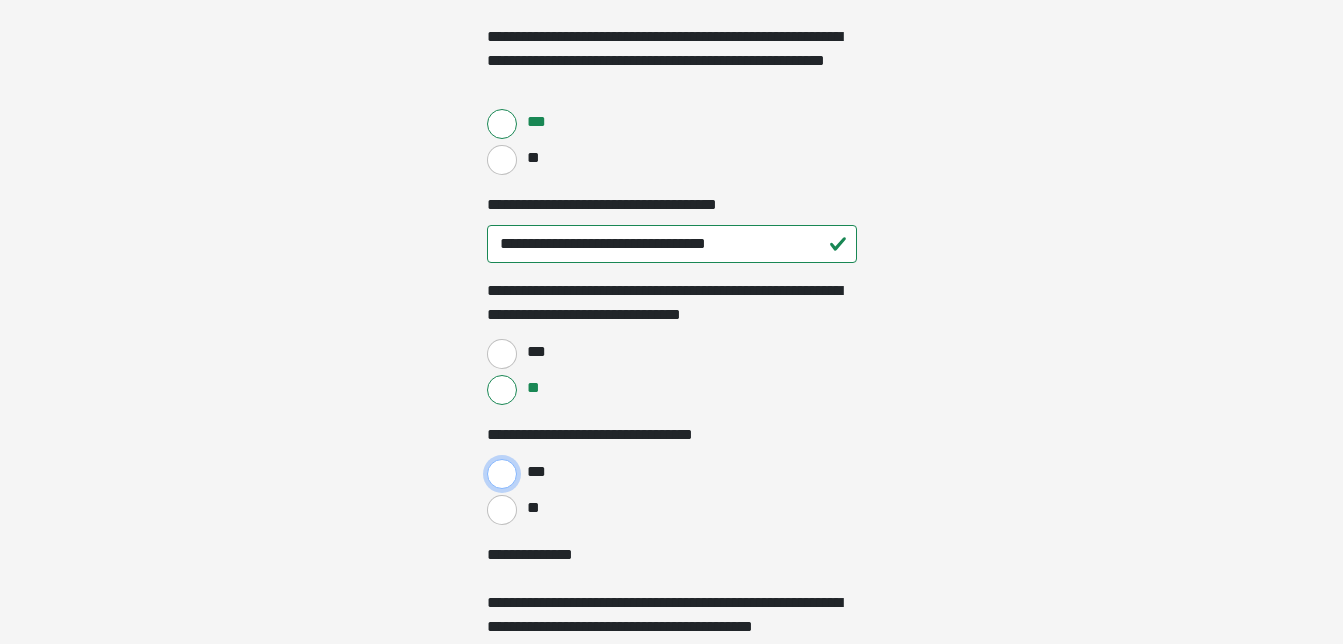 click on "***" at bounding box center (502, 474) 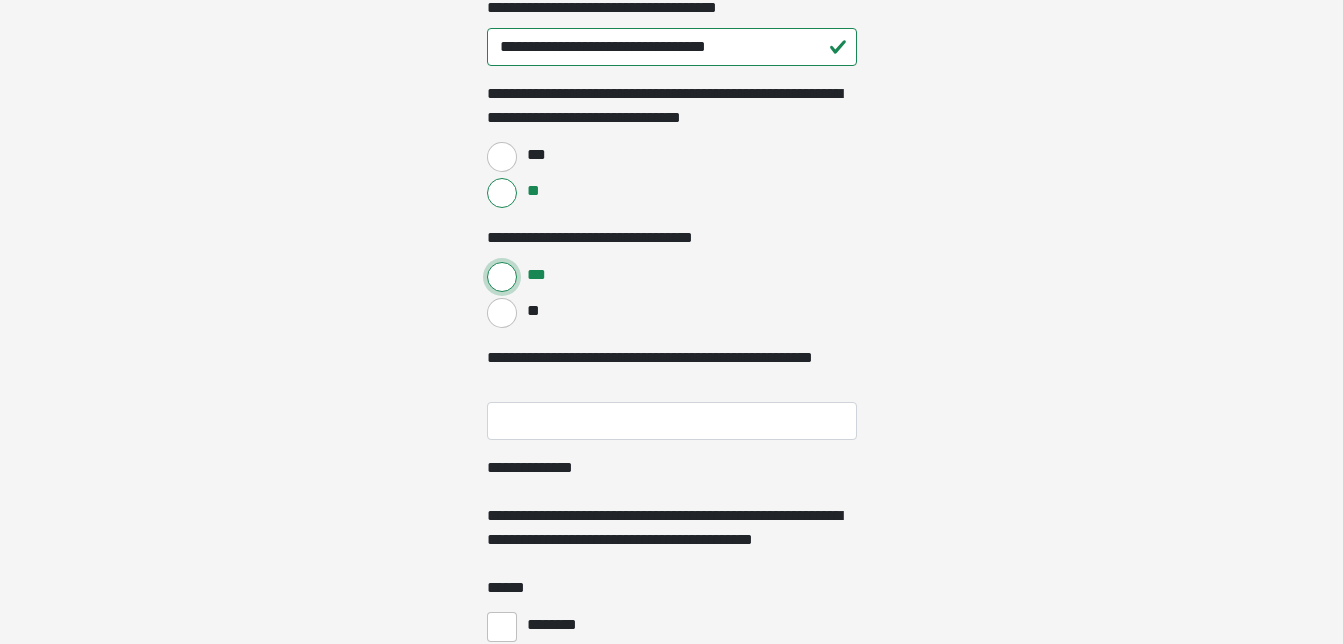 scroll, scrollTop: 5003, scrollLeft: 0, axis: vertical 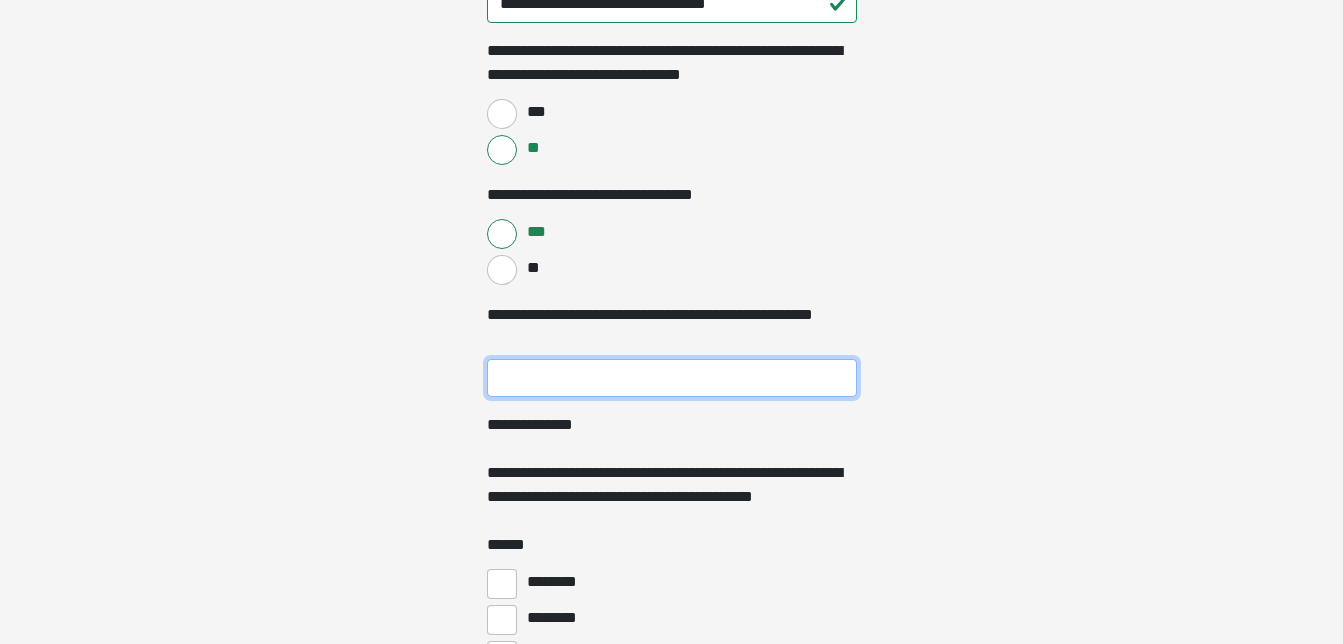 click on "**********" at bounding box center (672, 378) 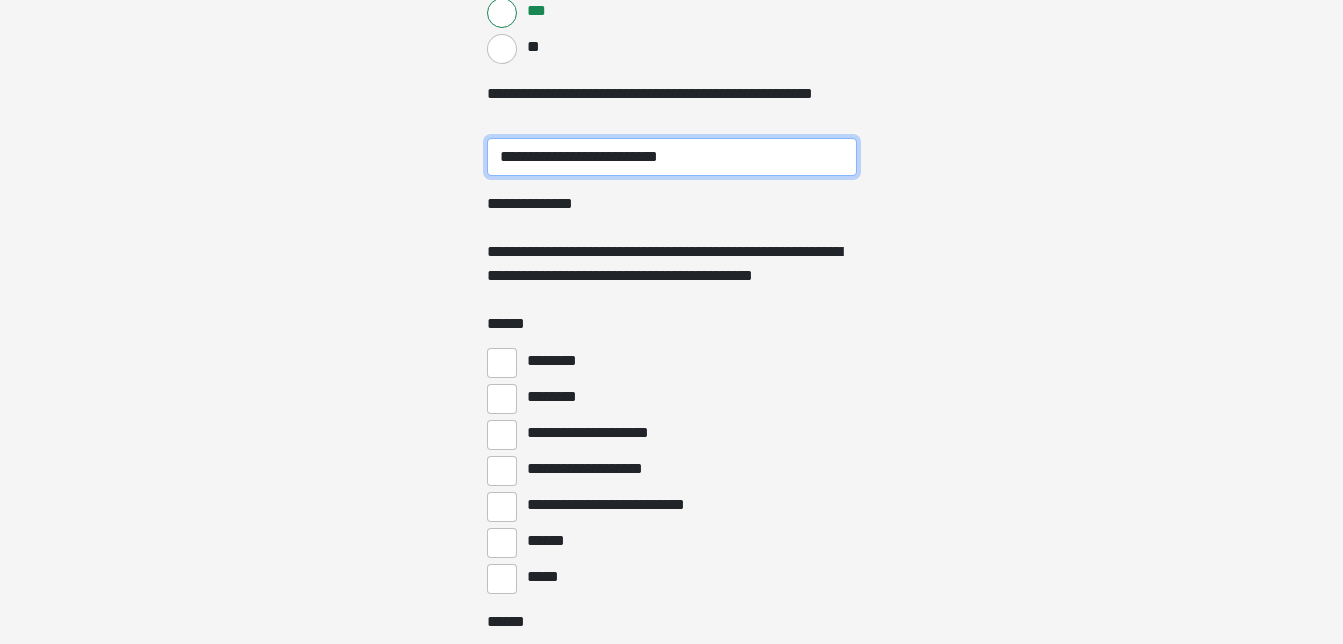scroll, scrollTop: 5243, scrollLeft: 0, axis: vertical 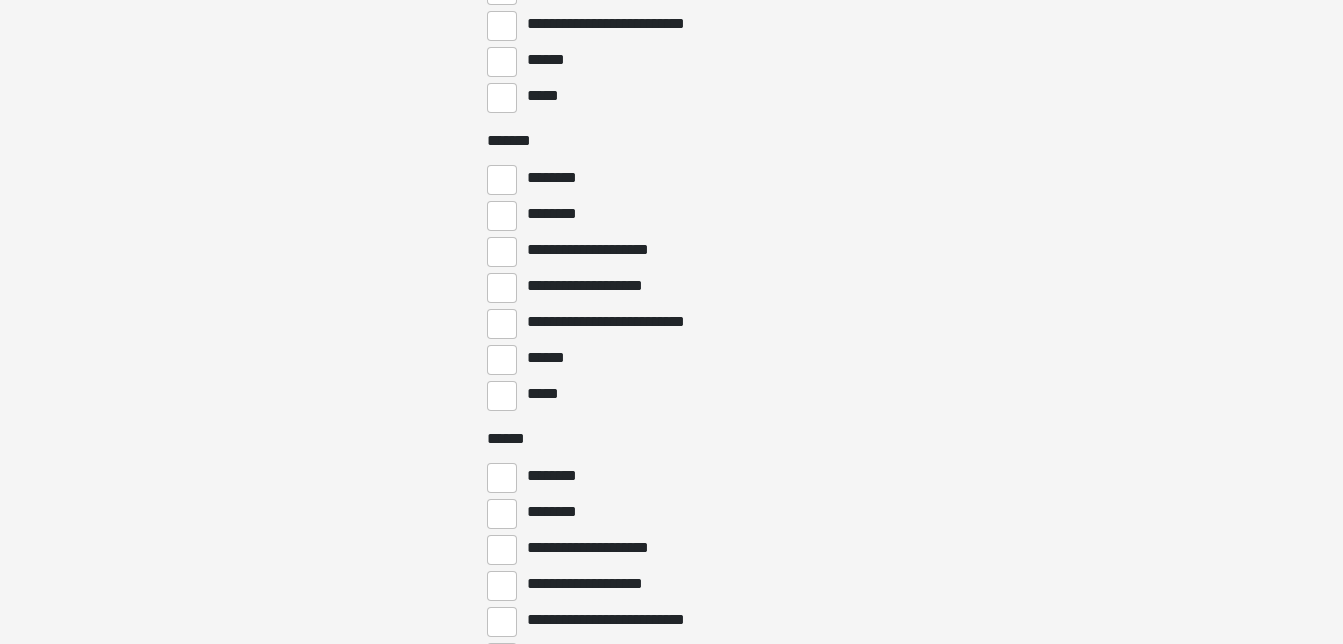 type on "**********" 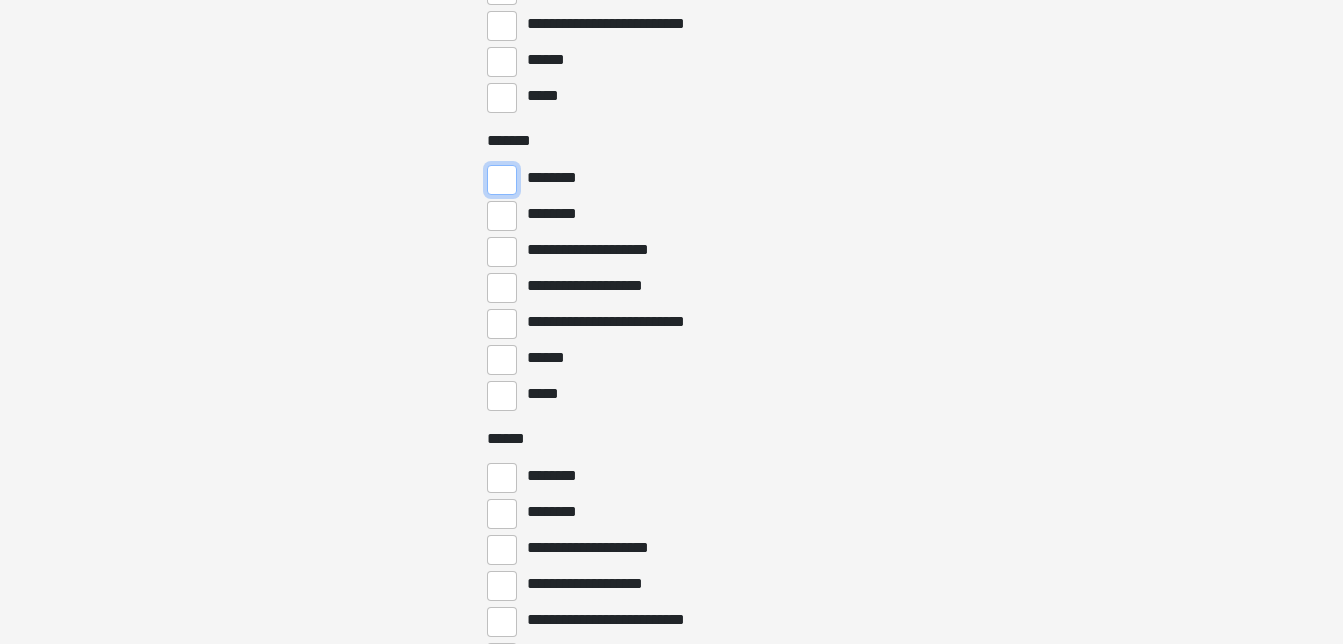 click on "********" at bounding box center [502, 180] 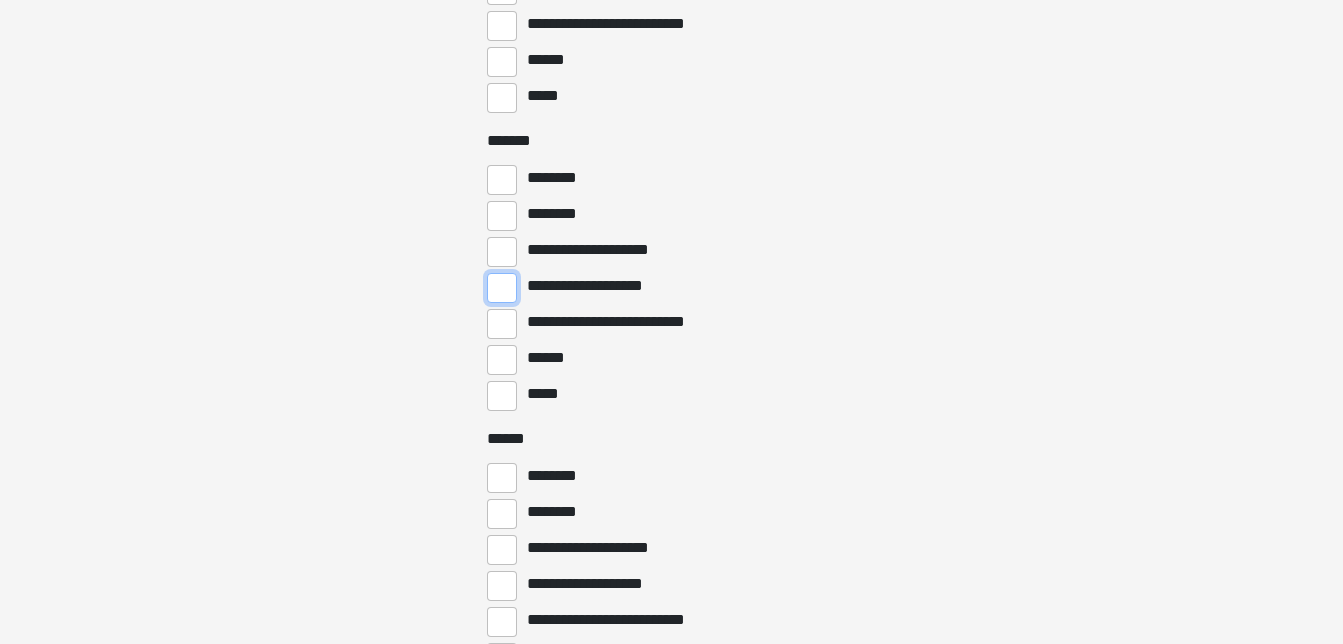 click on "**********" at bounding box center [502, 288] 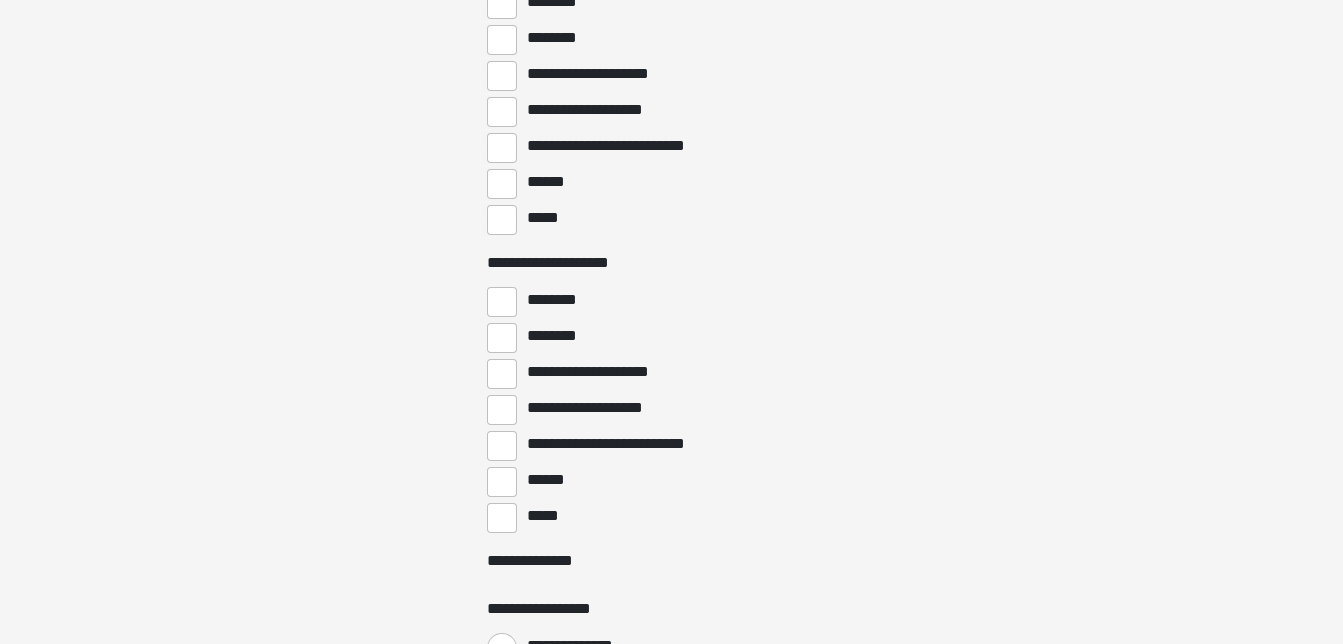 scroll, scrollTop: 7083, scrollLeft: 0, axis: vertical 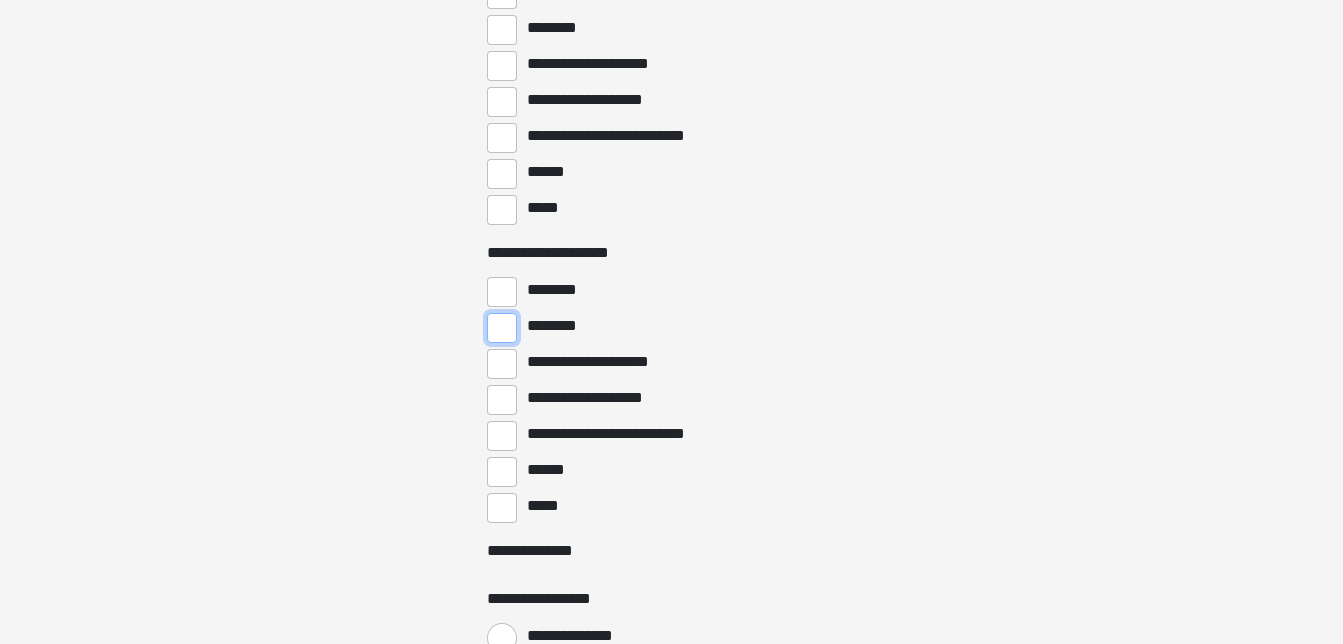 click on "********" at bounding box center [502, 328] 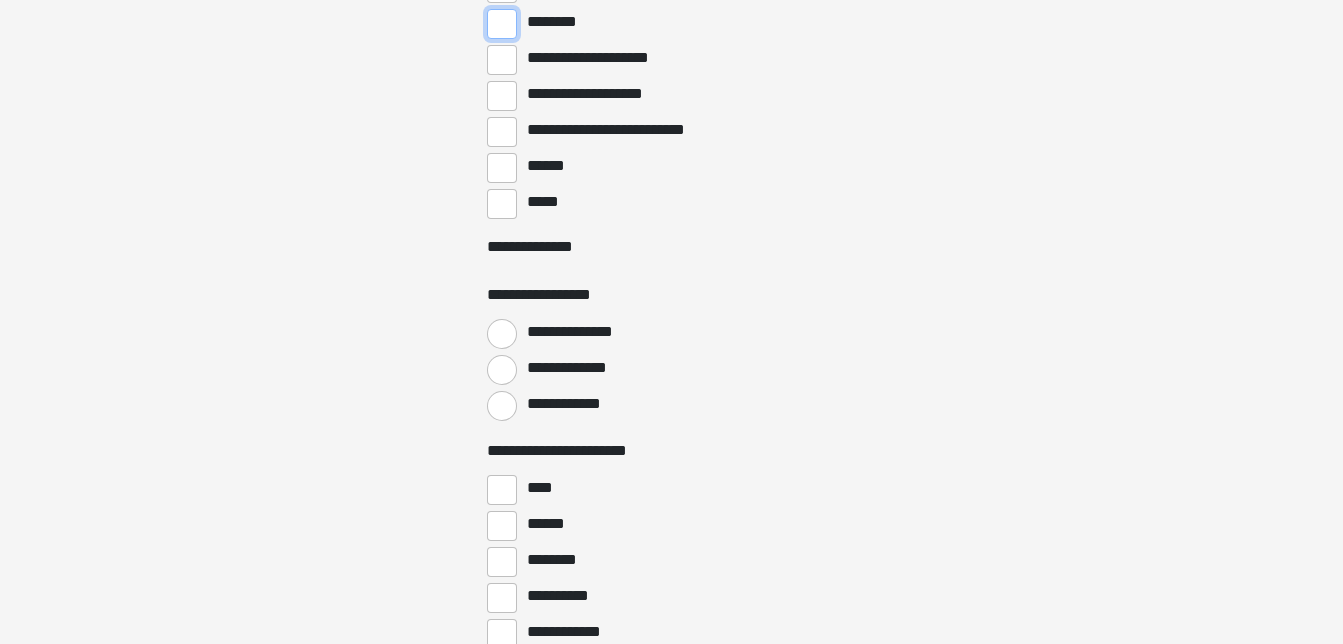 scroll, scrollTop: 7403, scrollLeft: 0, axis: vertical 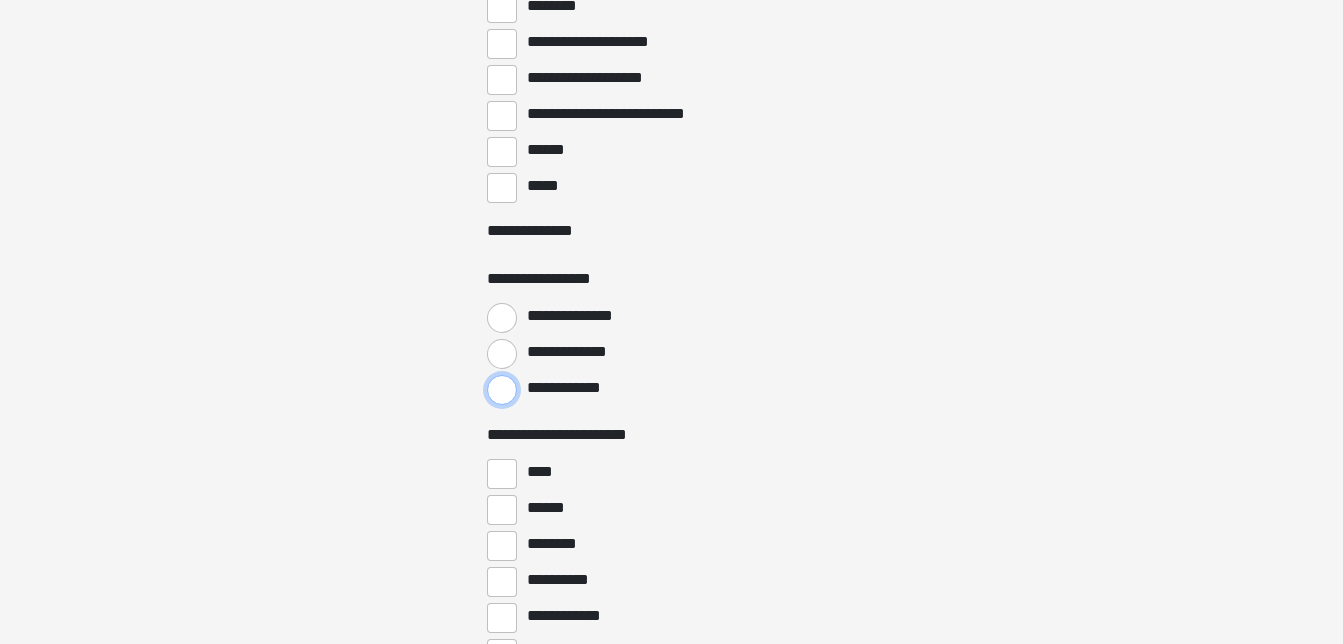 click on "**********" at bounding box center (502, 390) 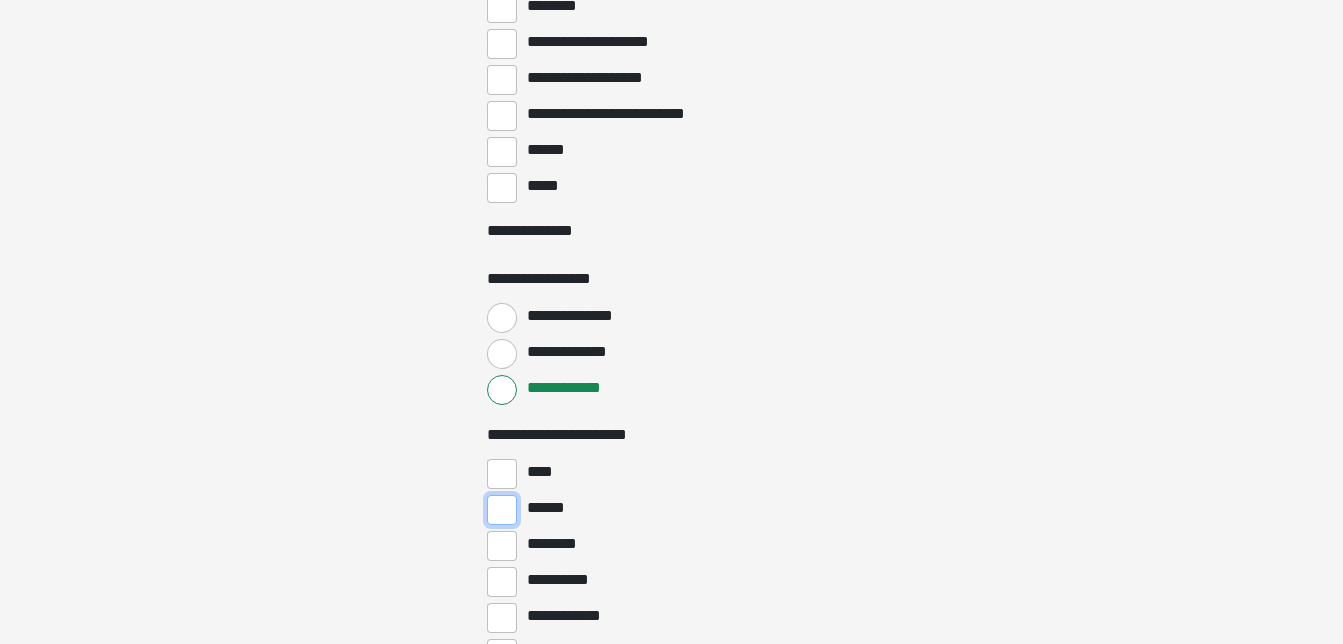 click on "******" at bounding box center (502, 510) 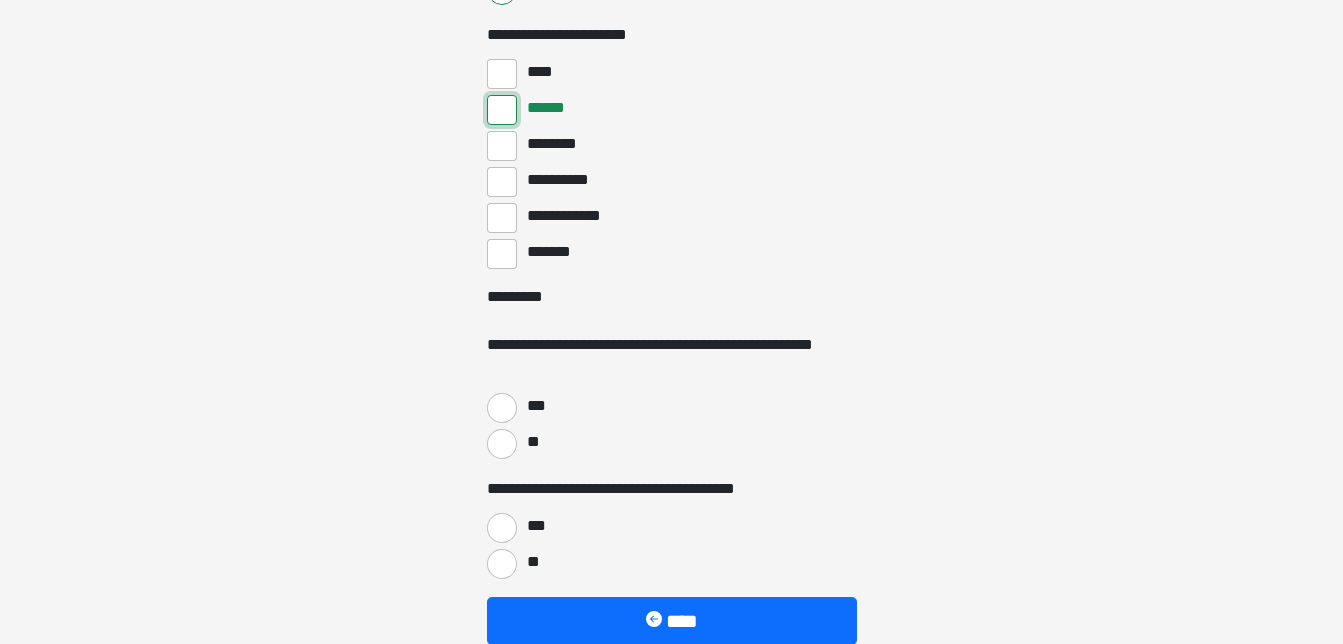 scroll, scrollTop: 7843, scrollLeft: 0, axis: vertical 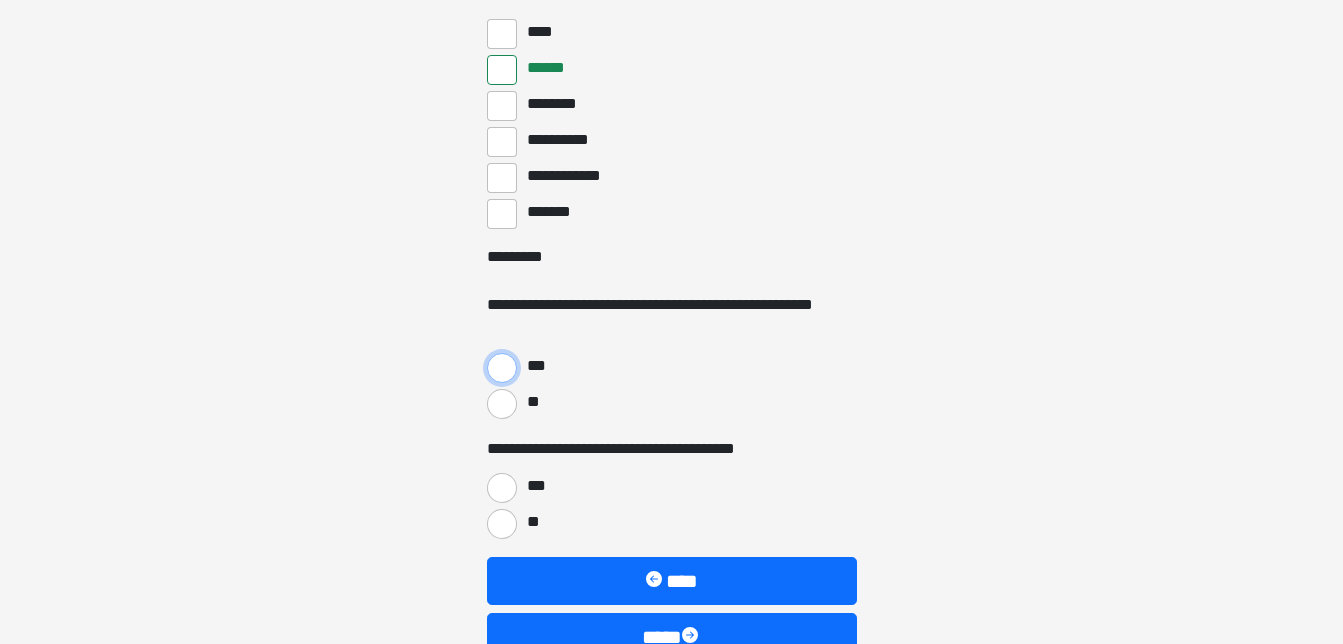 click on "***" at bounding box center [502, 368] 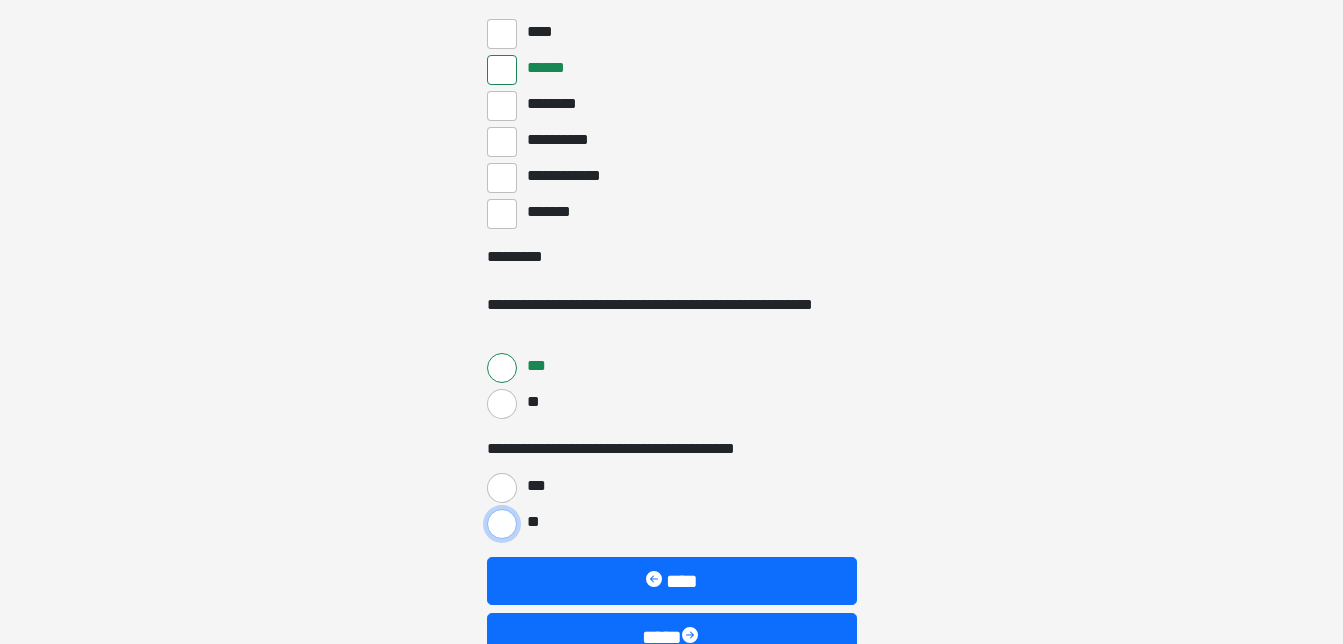 click on "**" at bounding box center (502, 524) 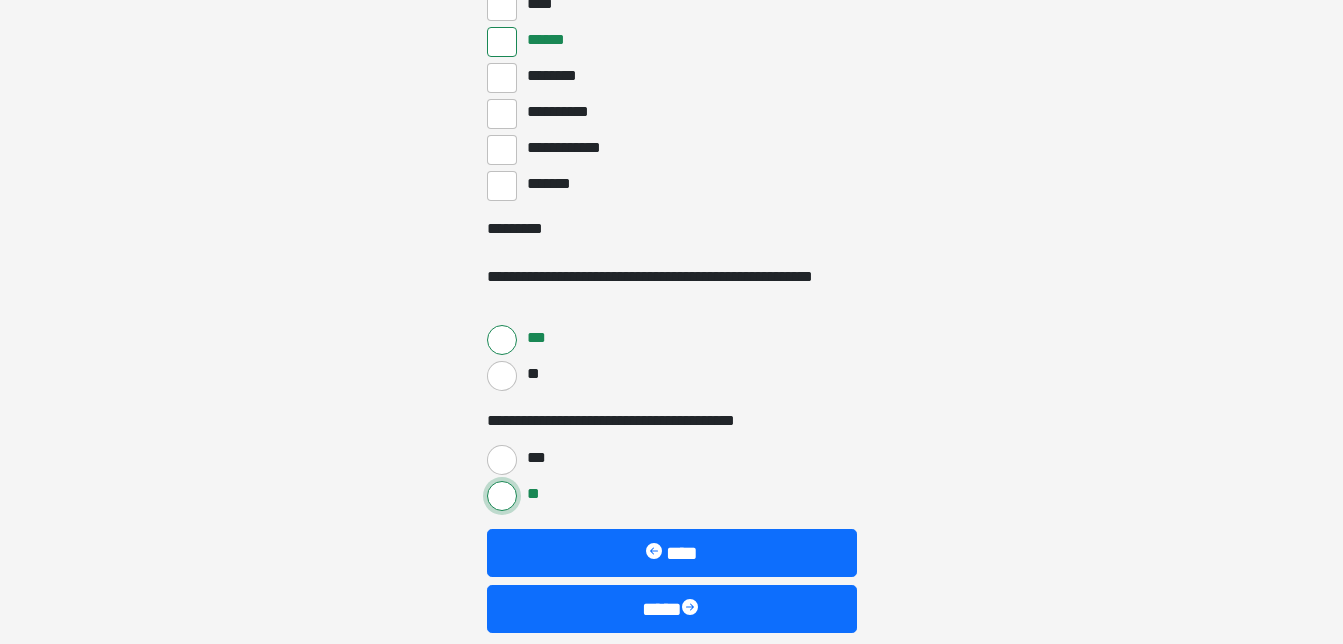 scroll, scrollTop: 7883, scrollLeft: 0, axis: vertical 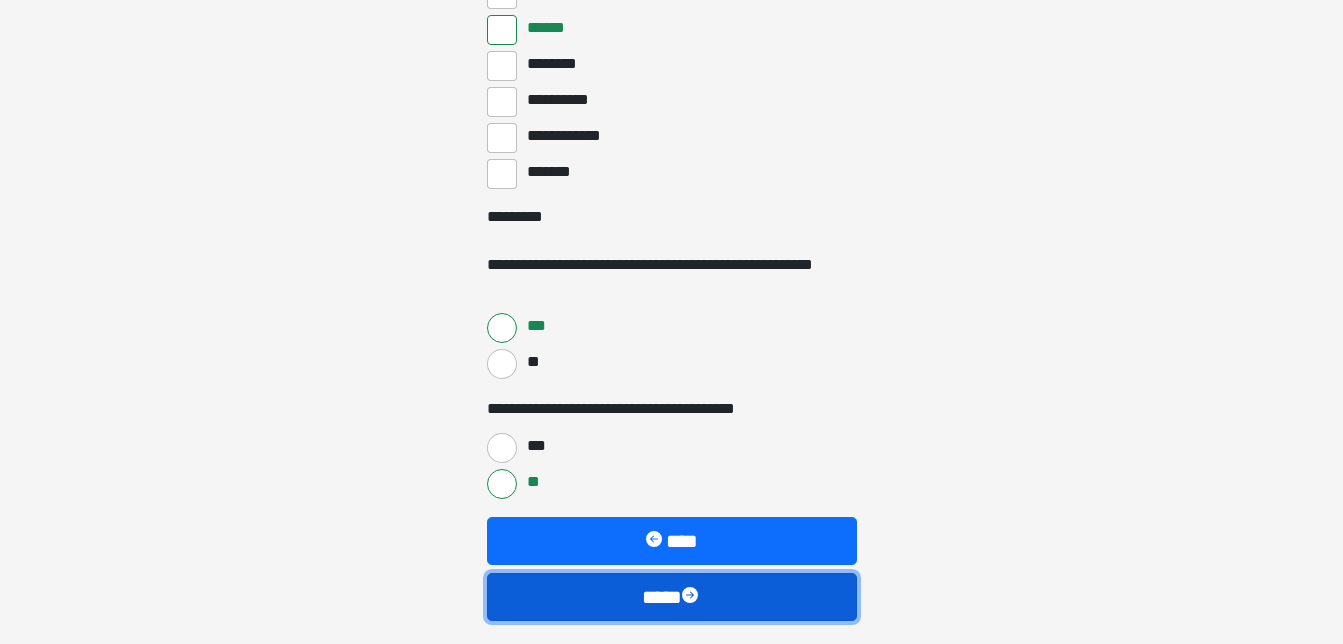 click on "****" at bounding box center (672, 597) 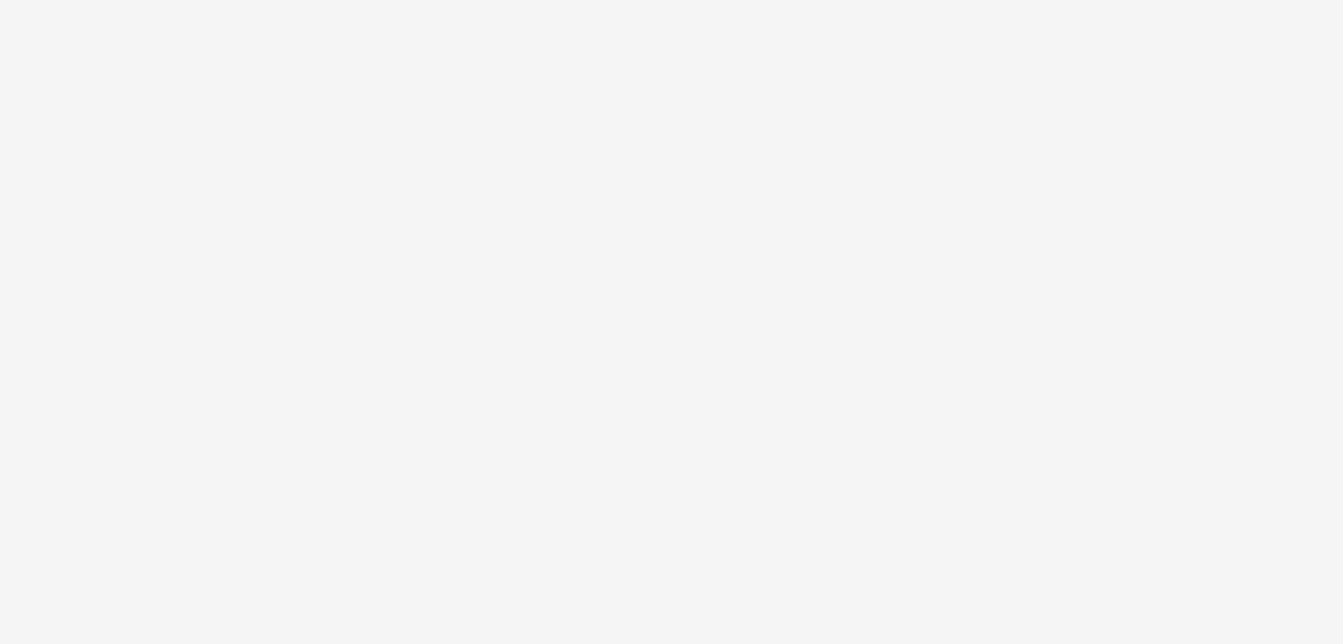 scroll, scrollTop: 199, scrollLeft: 0, axis: vertical 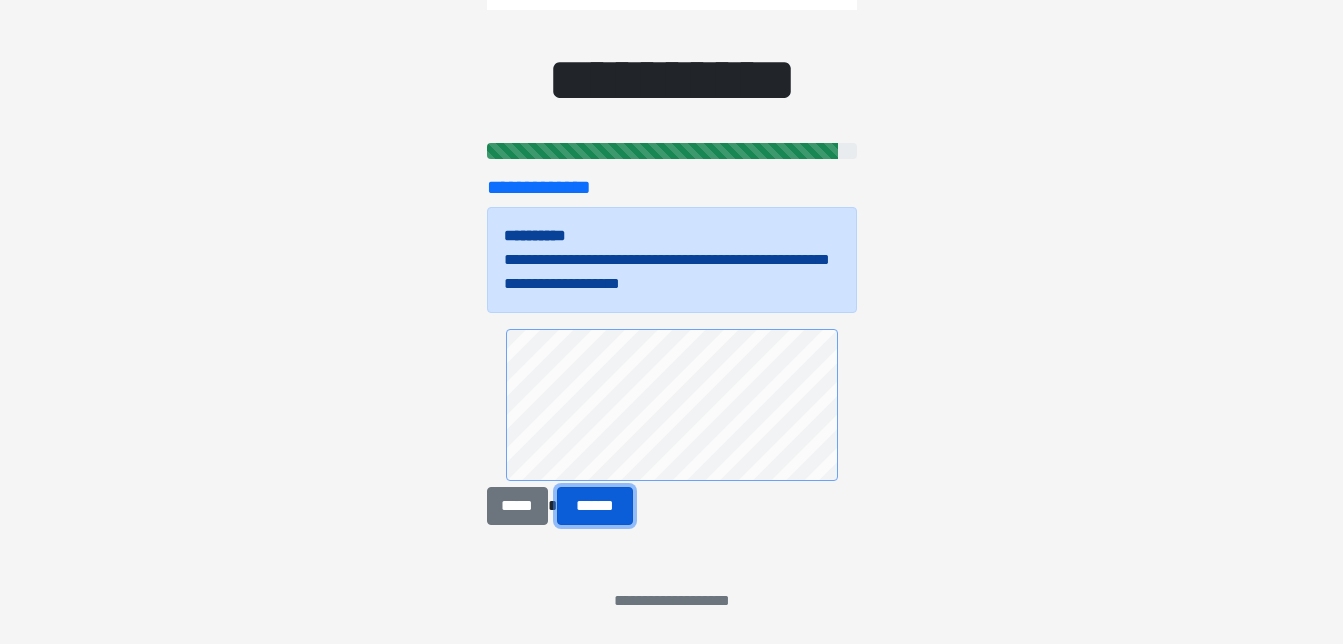 click on "******" at bounding box center (595, 506) 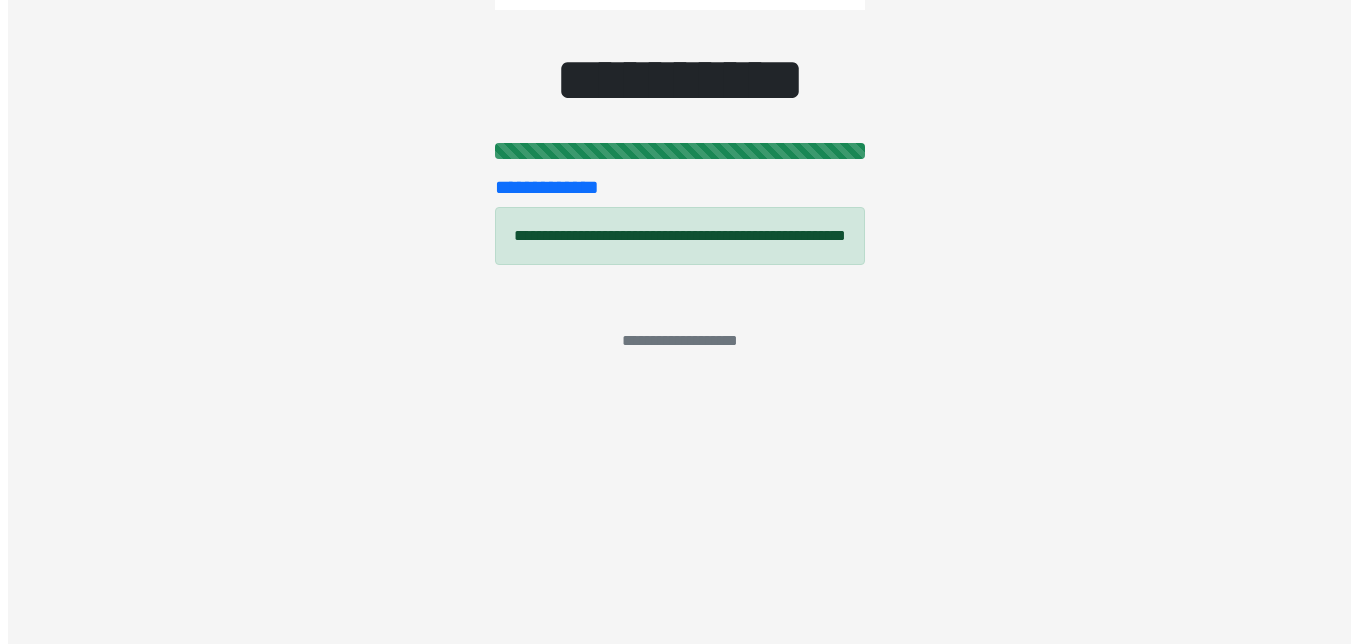 scroll, scrollTop: 0, scrollLeft: 0, axis: both 